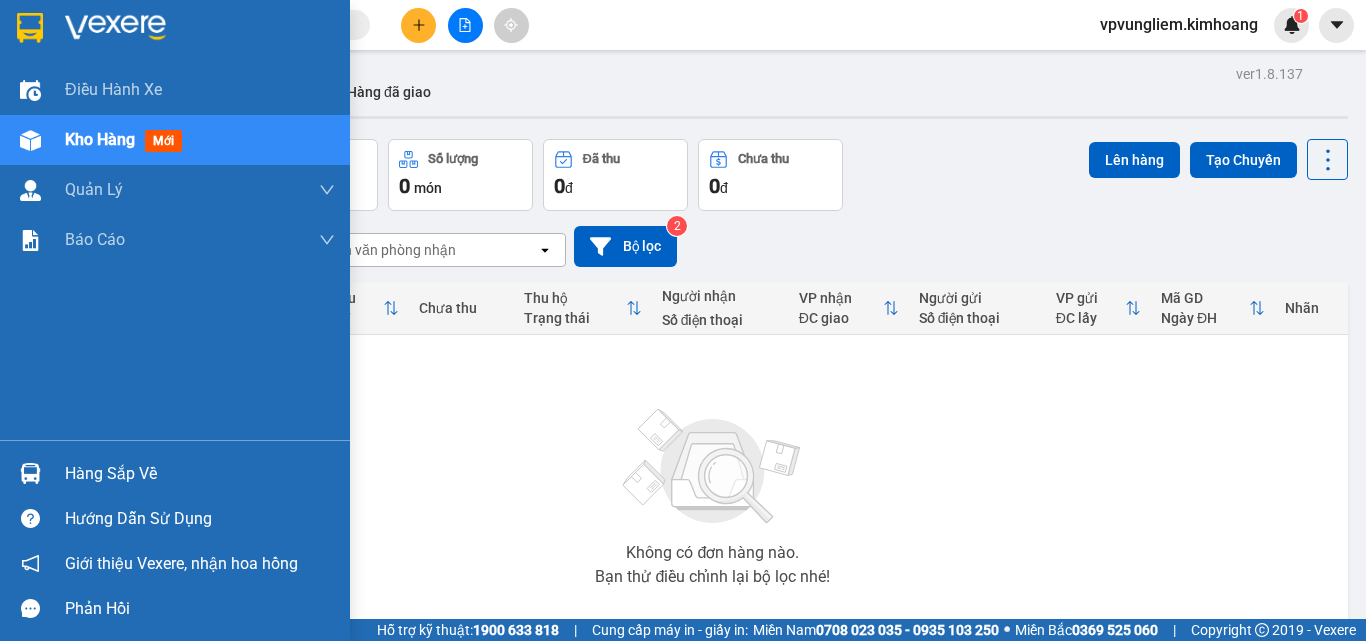 scroll, scrollTop: 0, scrollLeft: 0, axis: both 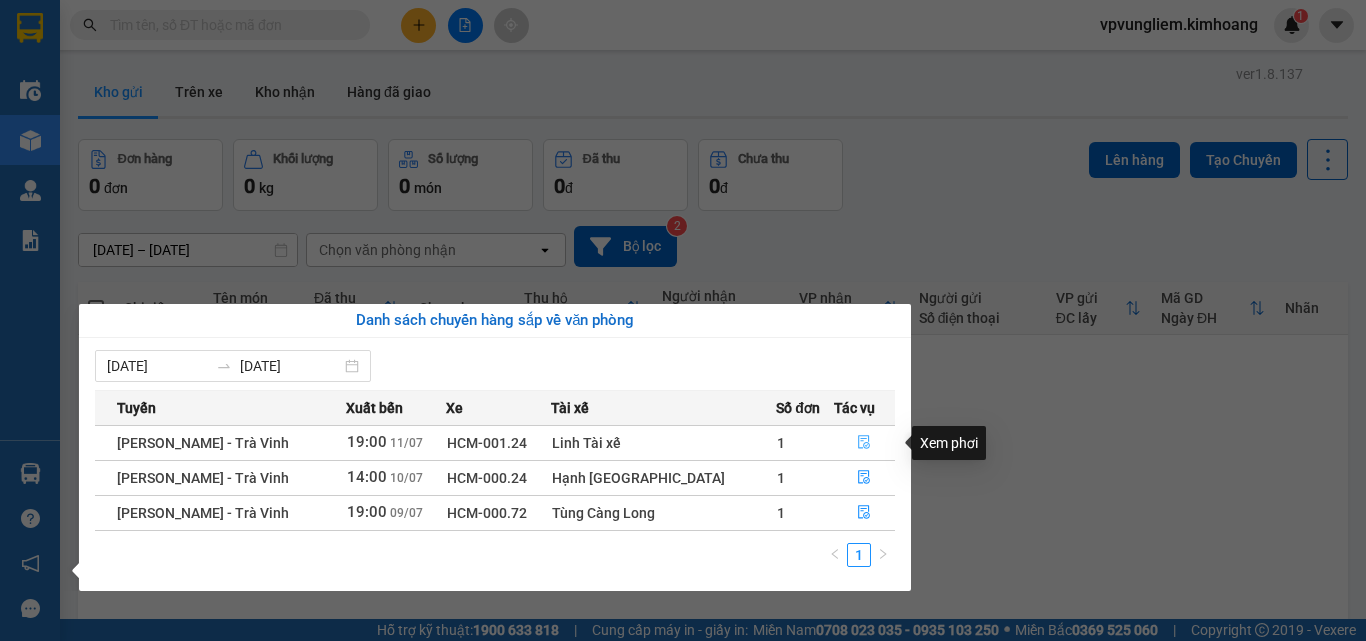 click 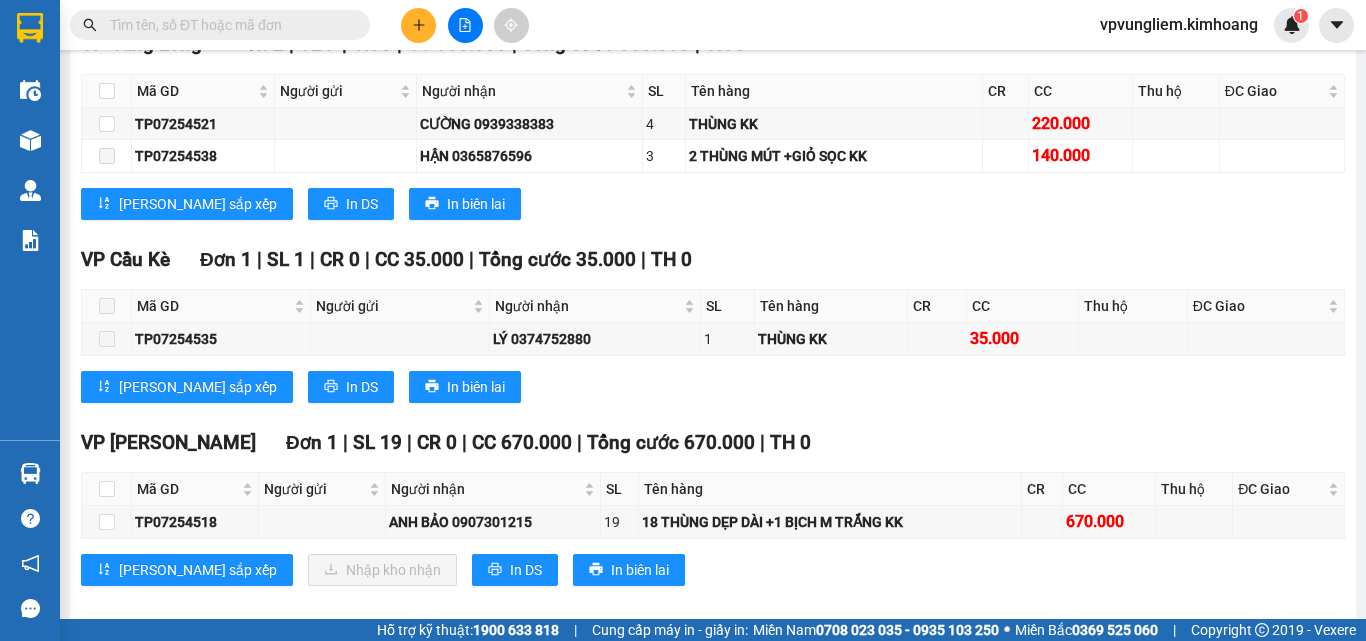 scroll, scrollTop: 2038, scrollLeft: 0, axis: vertical 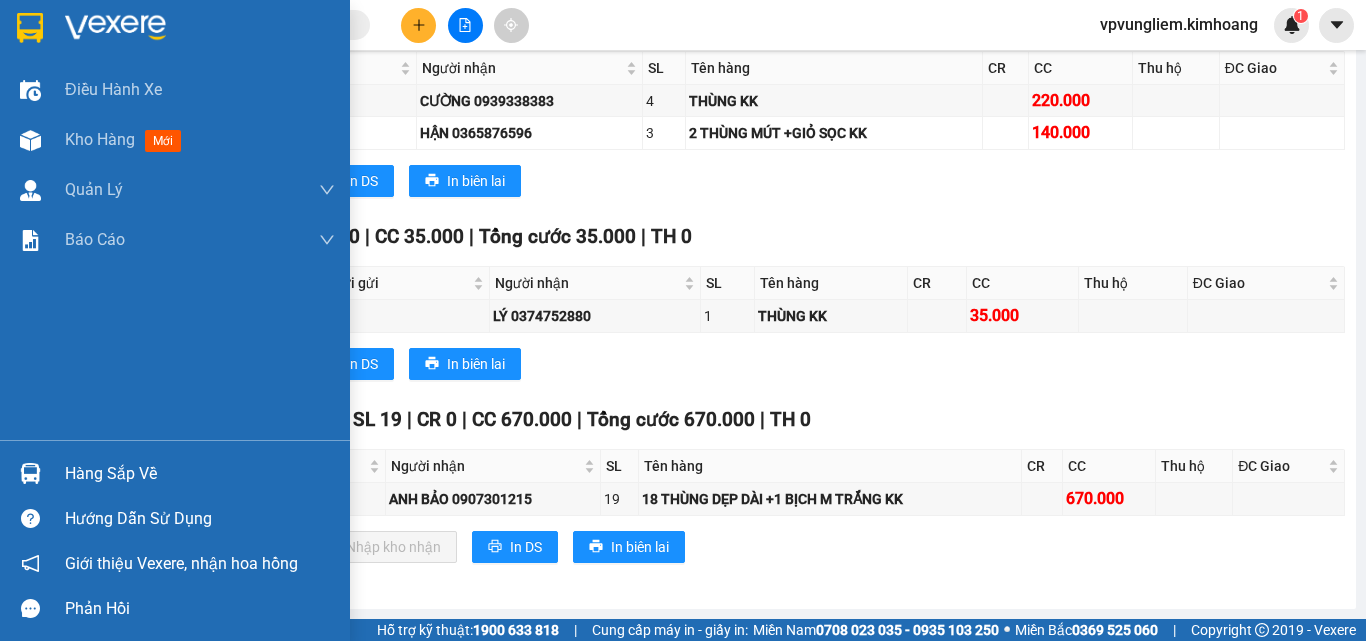 click on "Hàng sắp về" at bounding box center [200, 474] 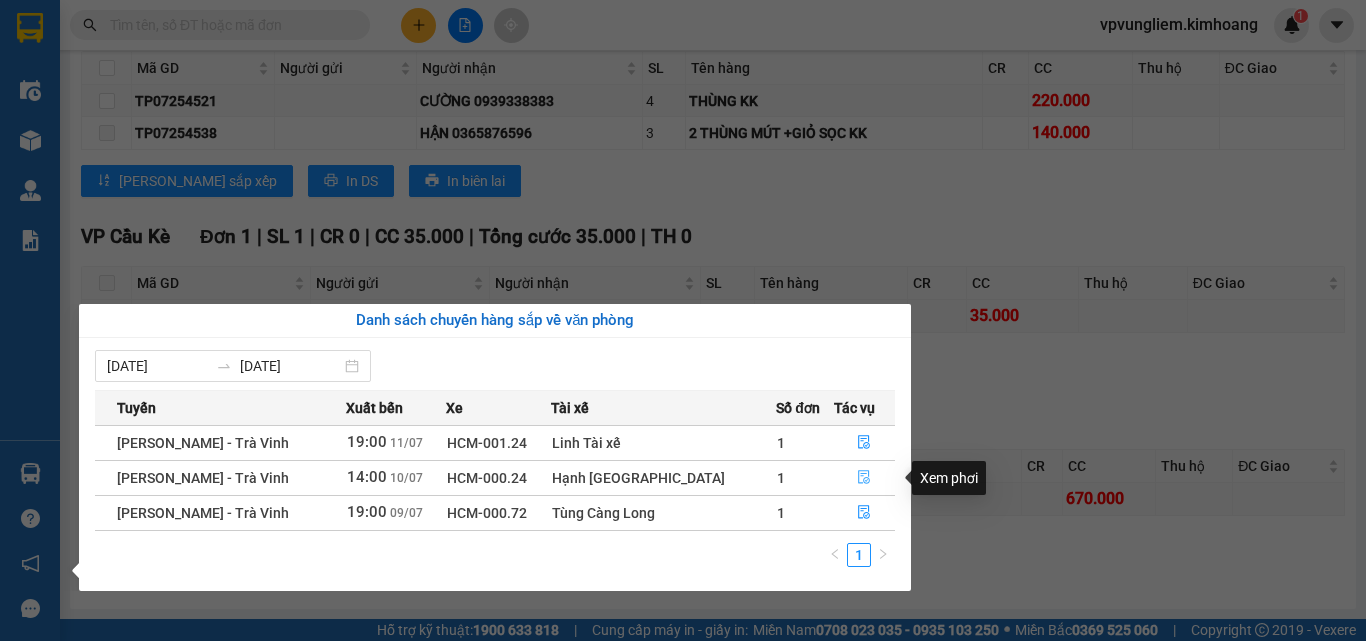 click 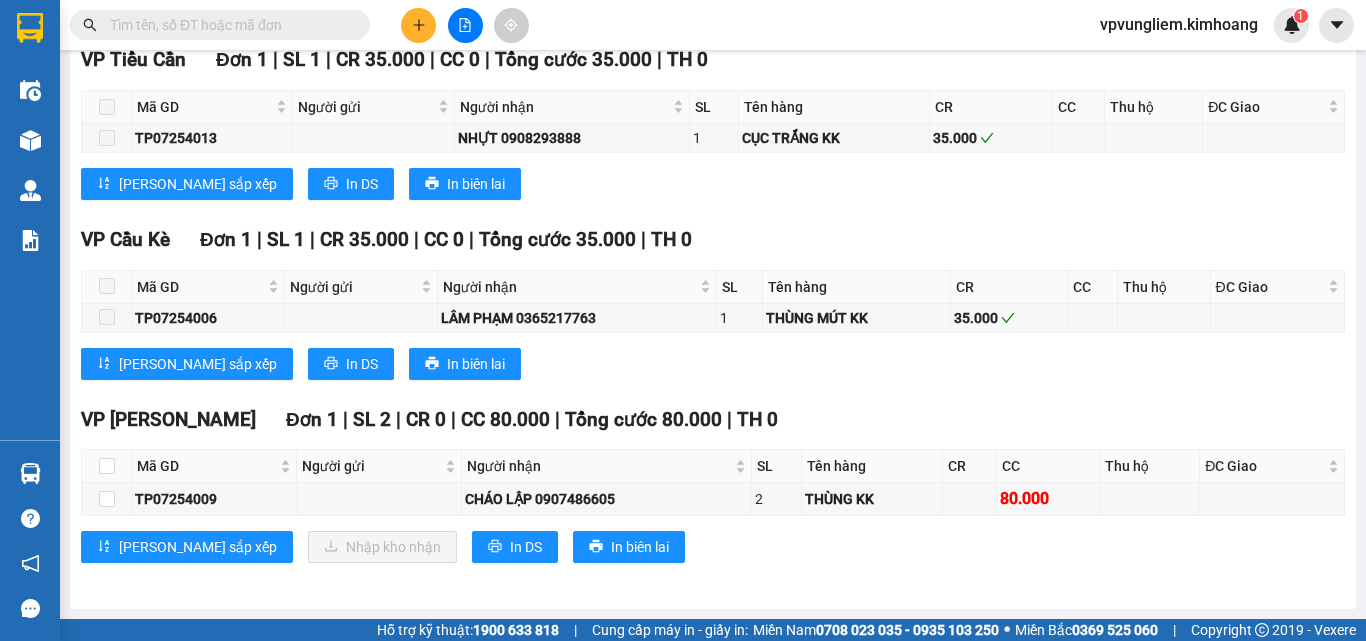 scroll, scrollTop: 1900, scrollLeft: 0, axis: vertical 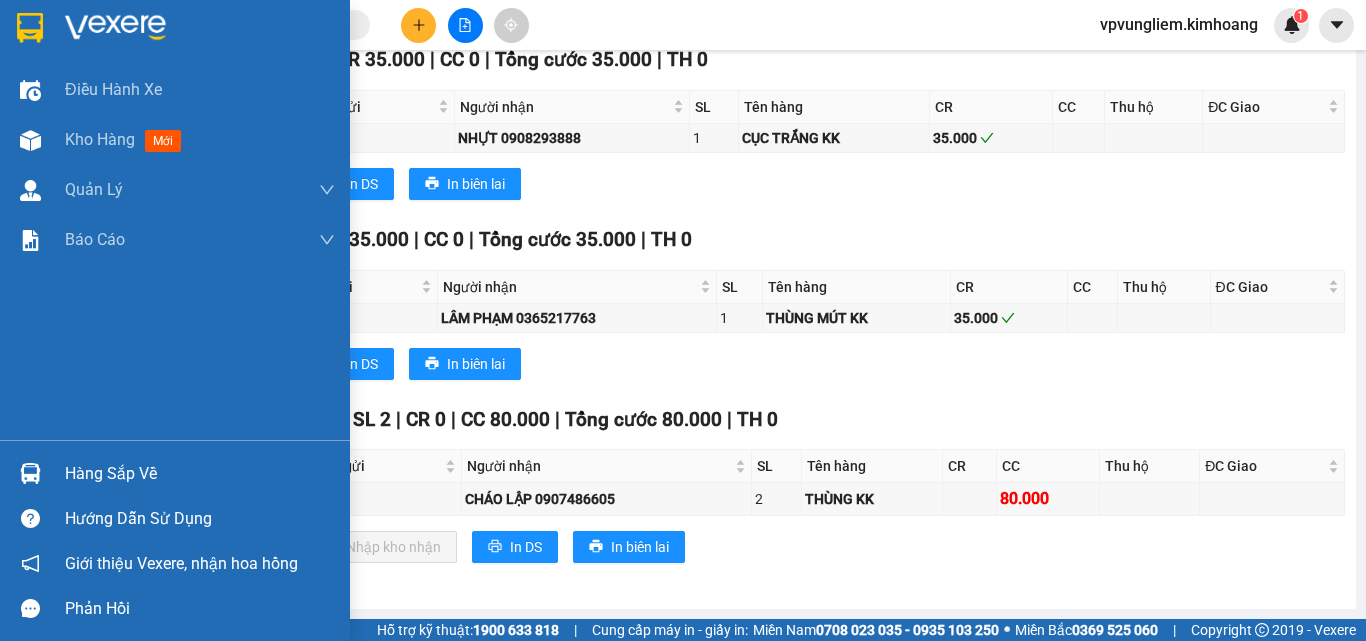 click on "Hàng sắp về" at bounding box center [200, 474] 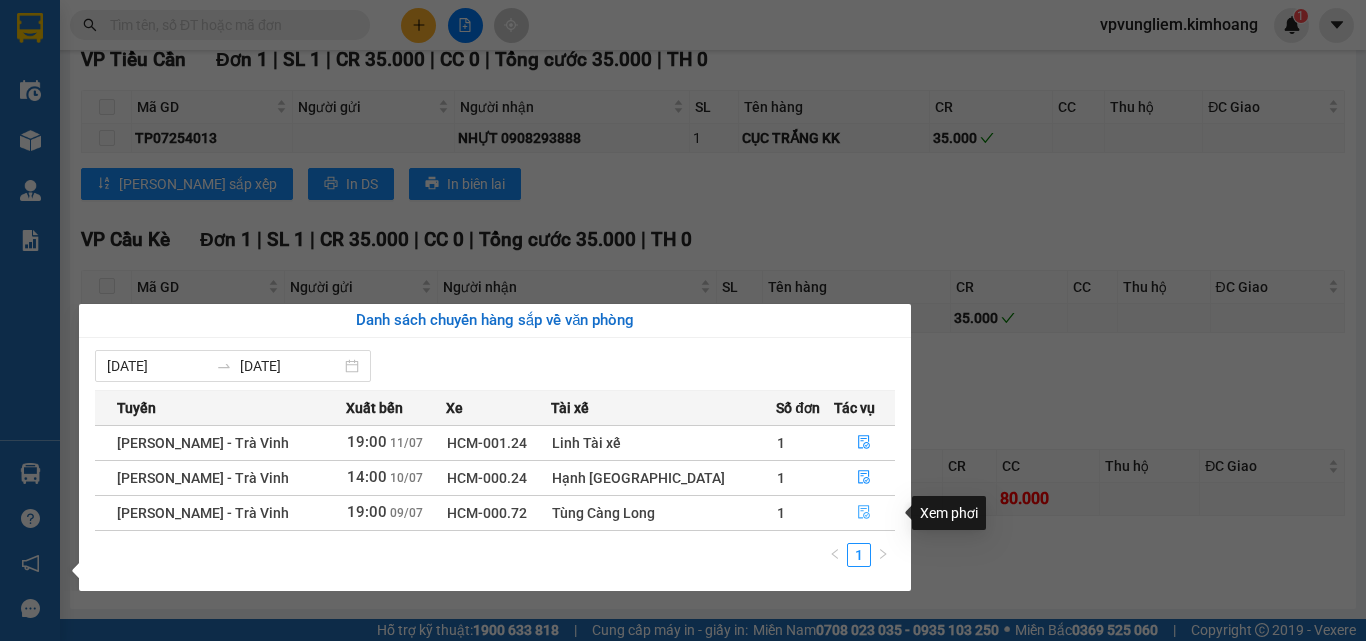 click at bounding box center [864, 513] 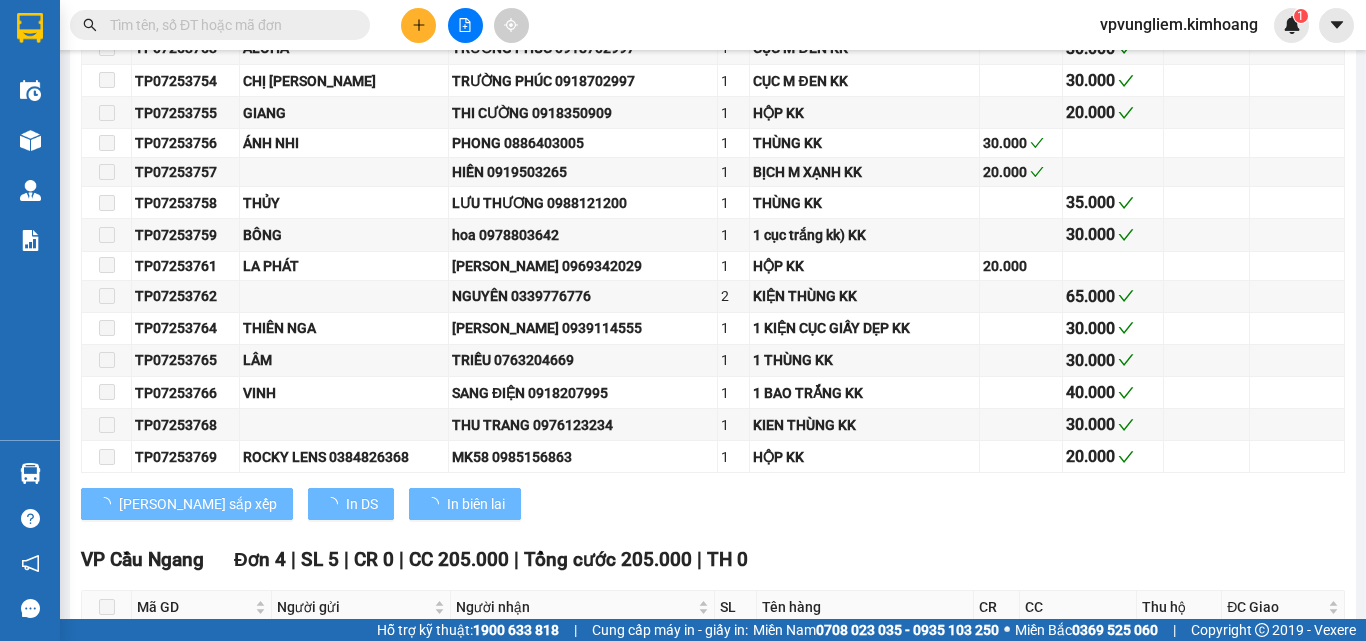 type on "[DATE]" 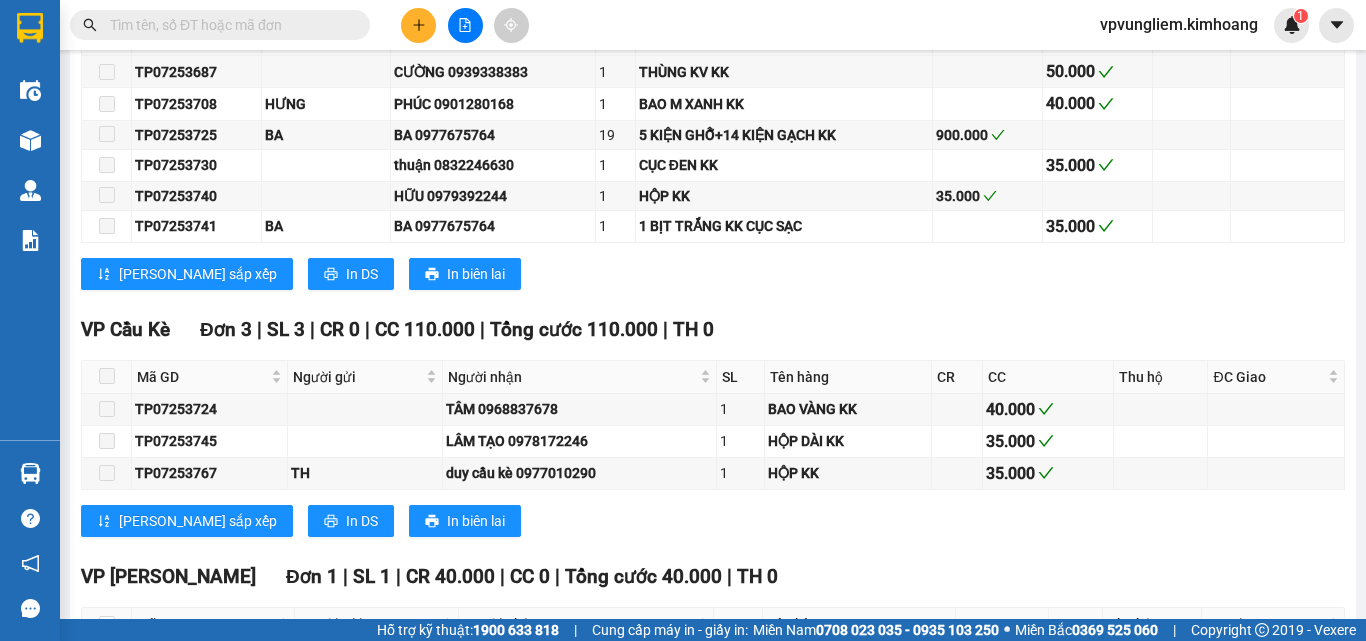 scroll, scrollTop: 3469, scrollLeft: 0, axis: vertical 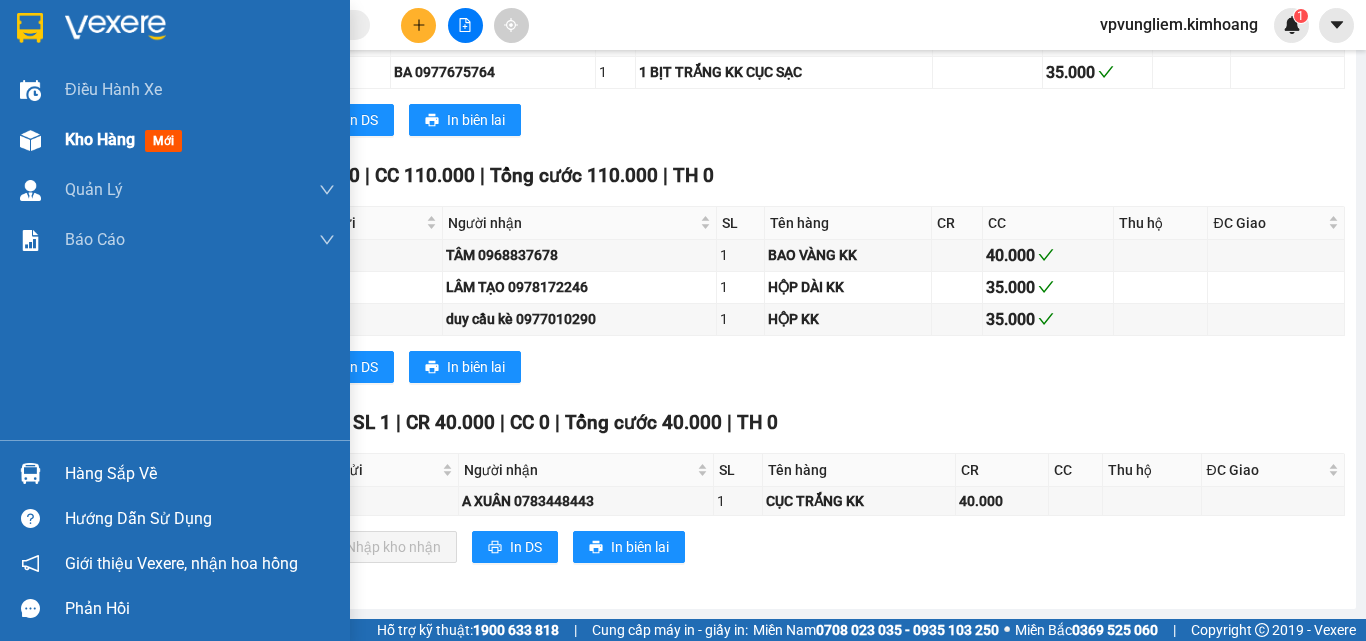 click on "Kho hàng mới" at bounding box center [200, 140] 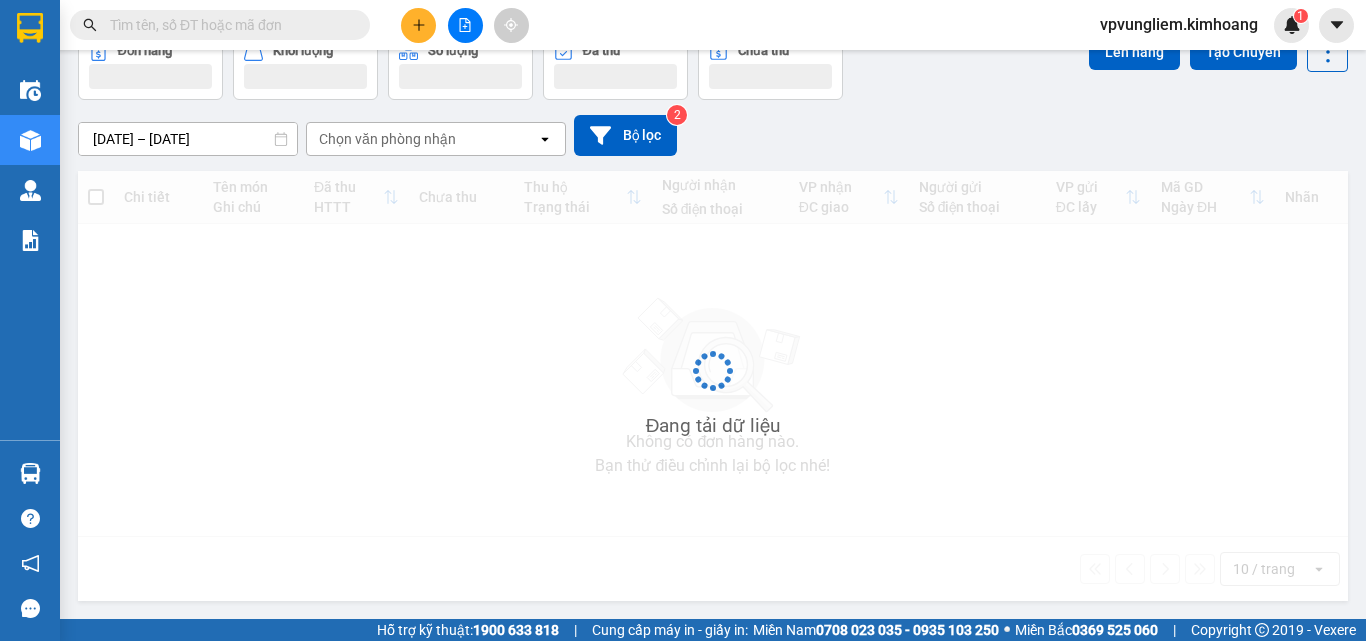 scroll, scrollTop: 111, scrollLeft: 0, axis: vertical 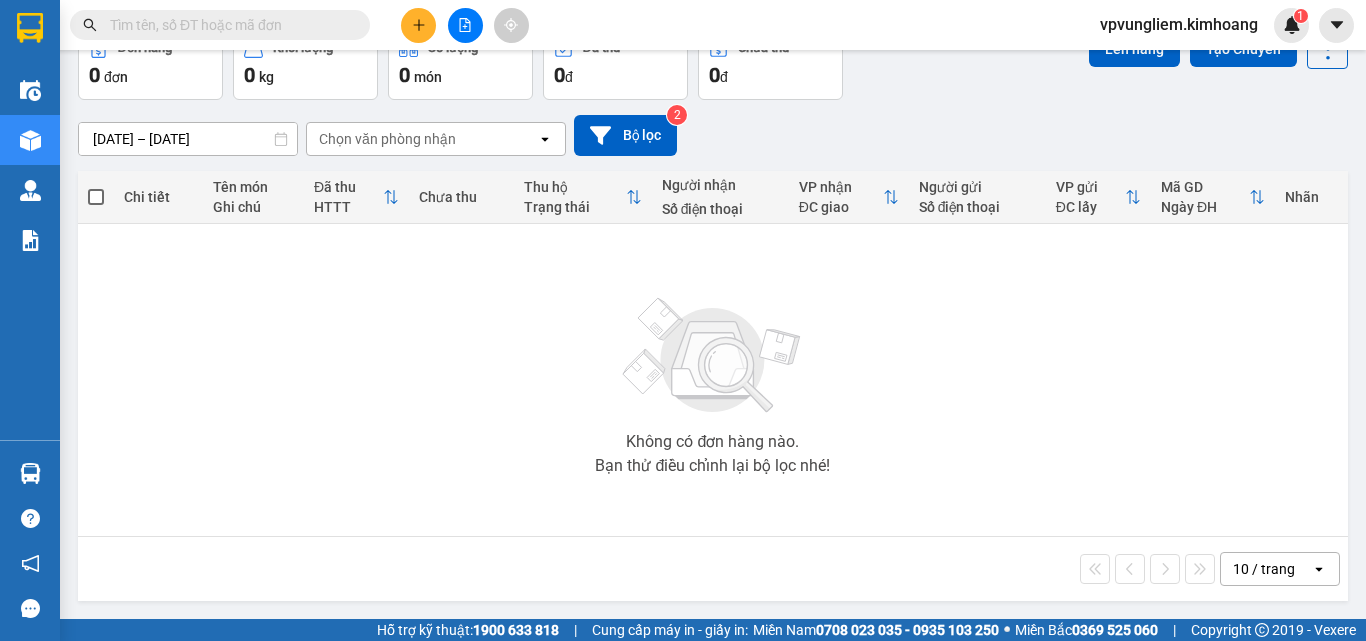 click on "Không có đơn hàng nào. Bạn thử điều chỉnh lại bộ lọc nhé!" at bounding box center [713, 380] 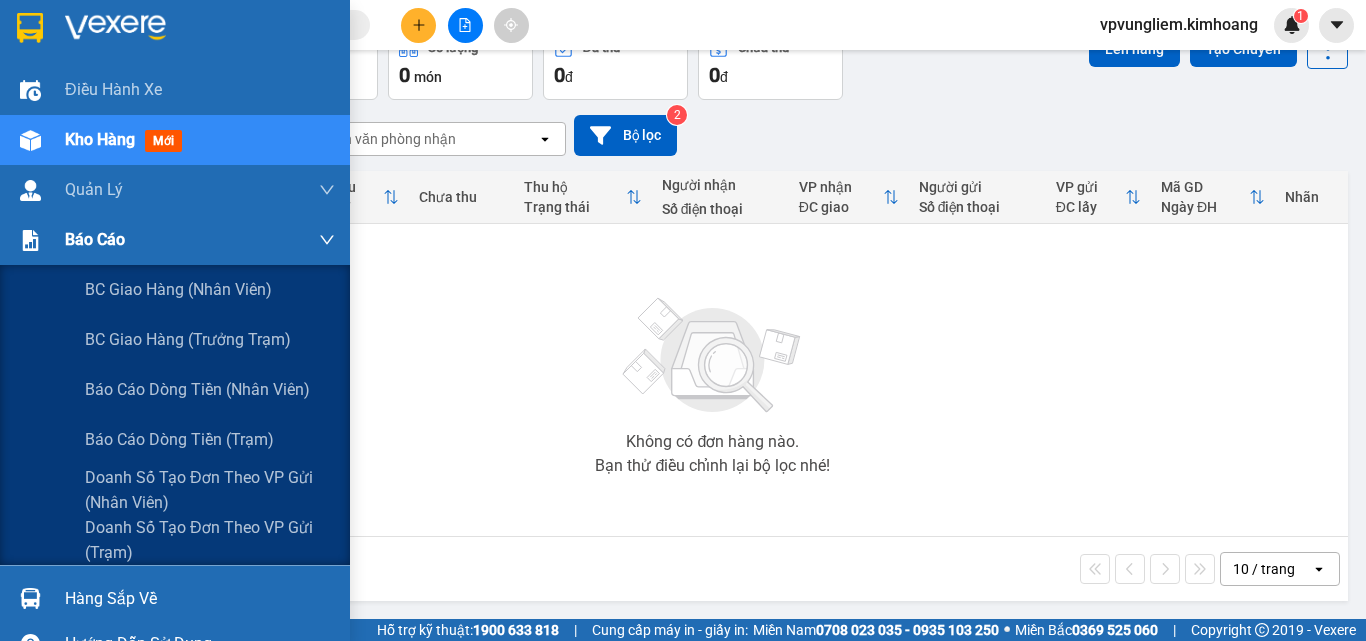 click on "Báo cáo" at bounding box center [175, 240] 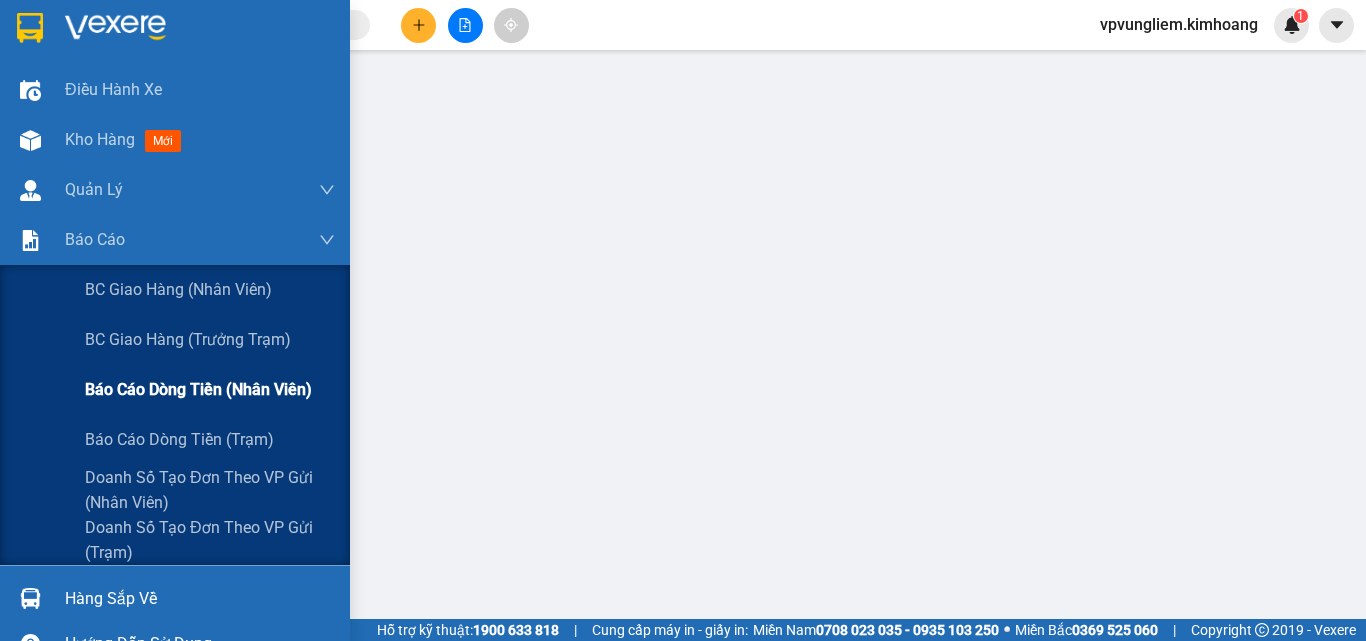 click on "Báo cáo dòng tiền (nhân viên)" at bounding box center [198, 389] 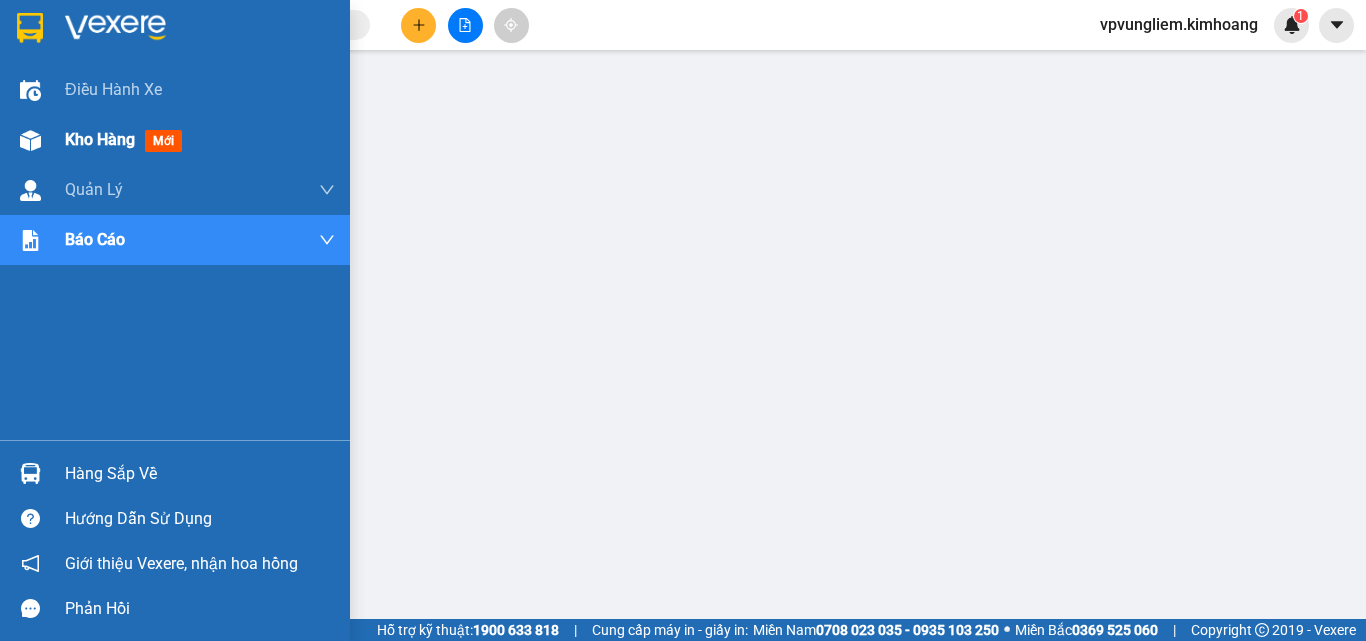 click on "Kho hàng mới" at bounding box center [200, 140] 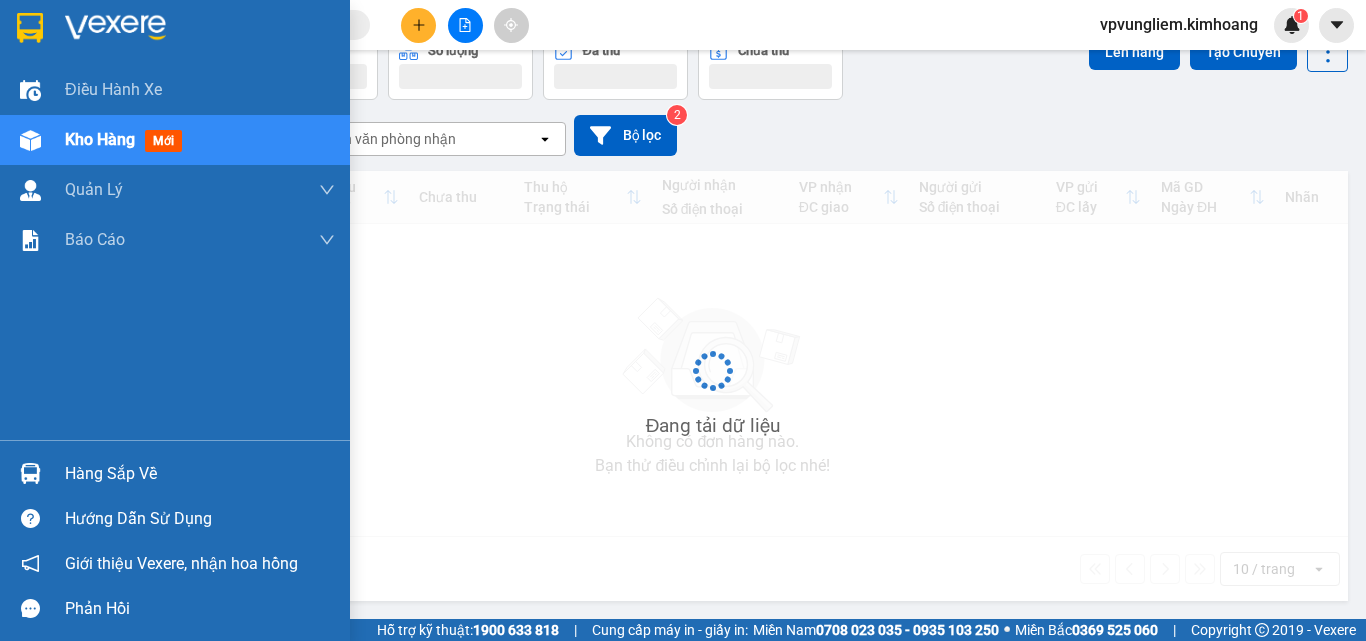scroll, scrollTop: 111, scrollLeft: 0, axis: vertical 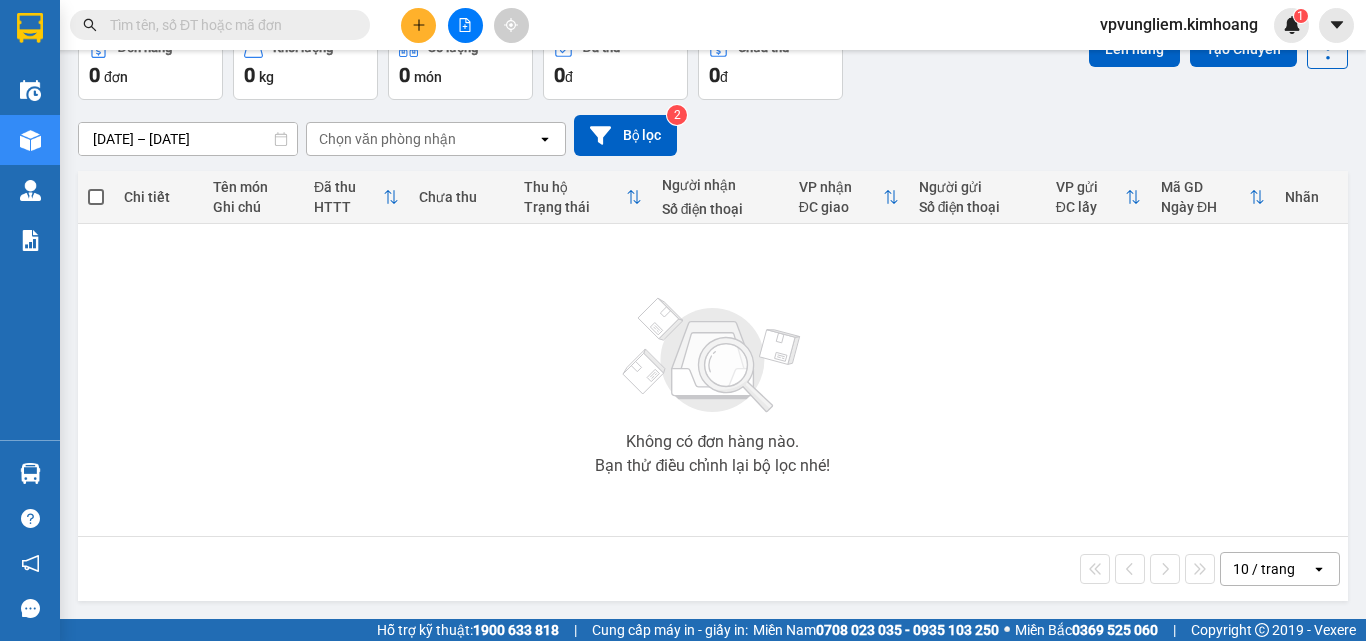 click on "Không có đơn hàng nào. Bạn thử điều chỉnh lại bộ lọc nhé!" at bounding box center (713, 380) 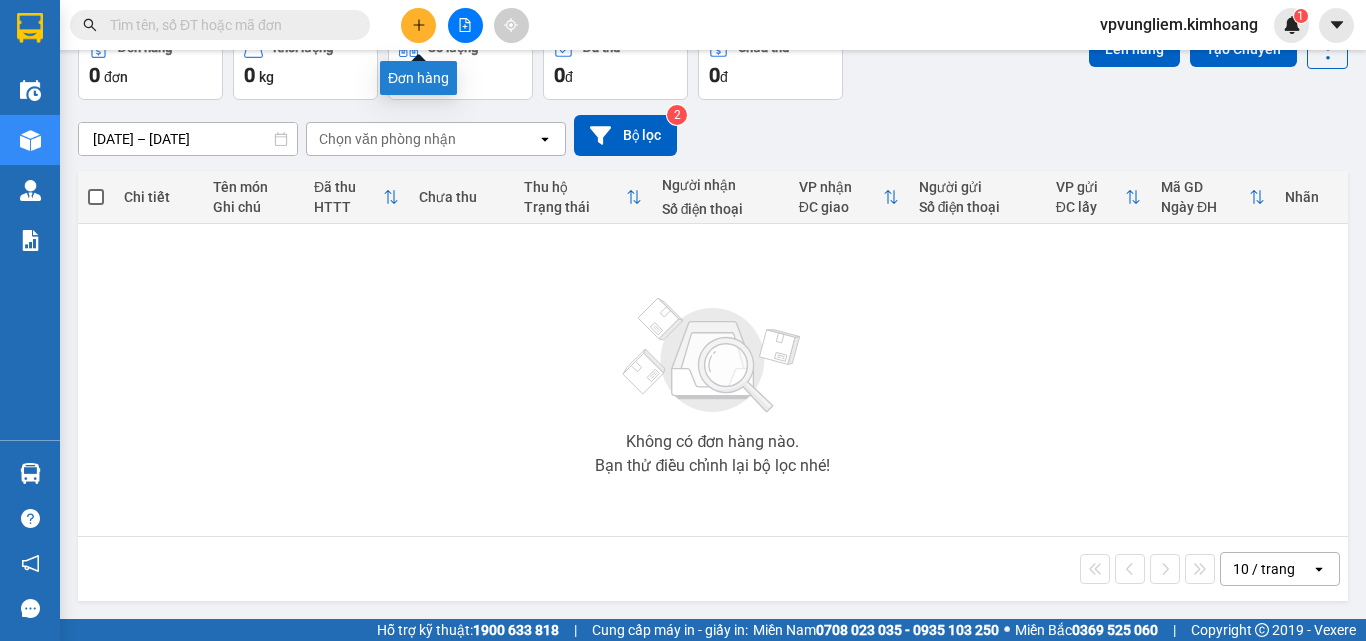 click at bounding box center [418, 25] 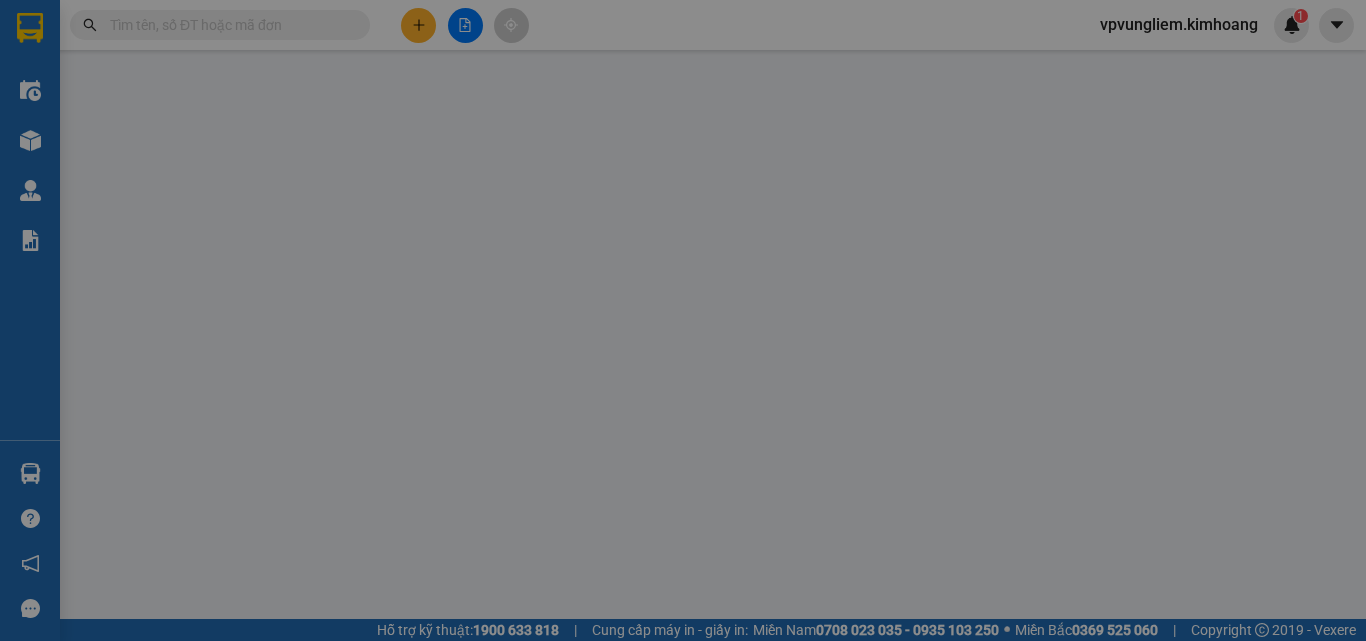 scroll, scrollTop: 0, scrollLeft: 0, axis: both 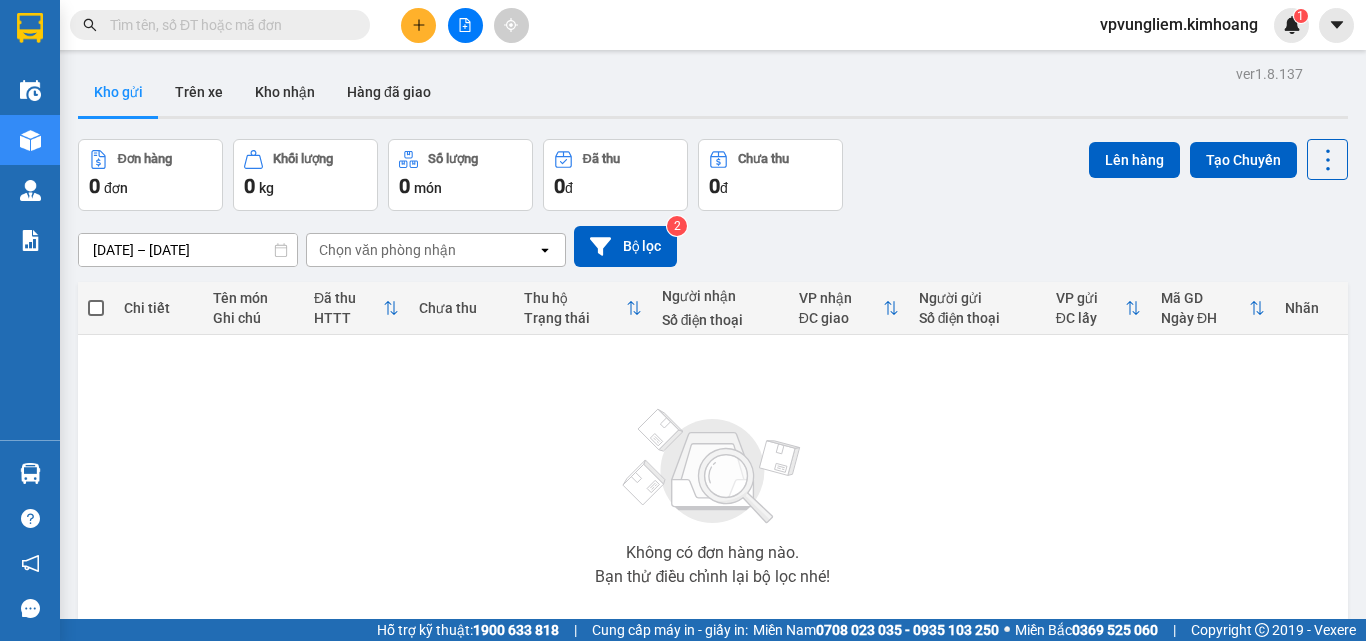 click on "Kho gửi" at bounding box center [118, 92] 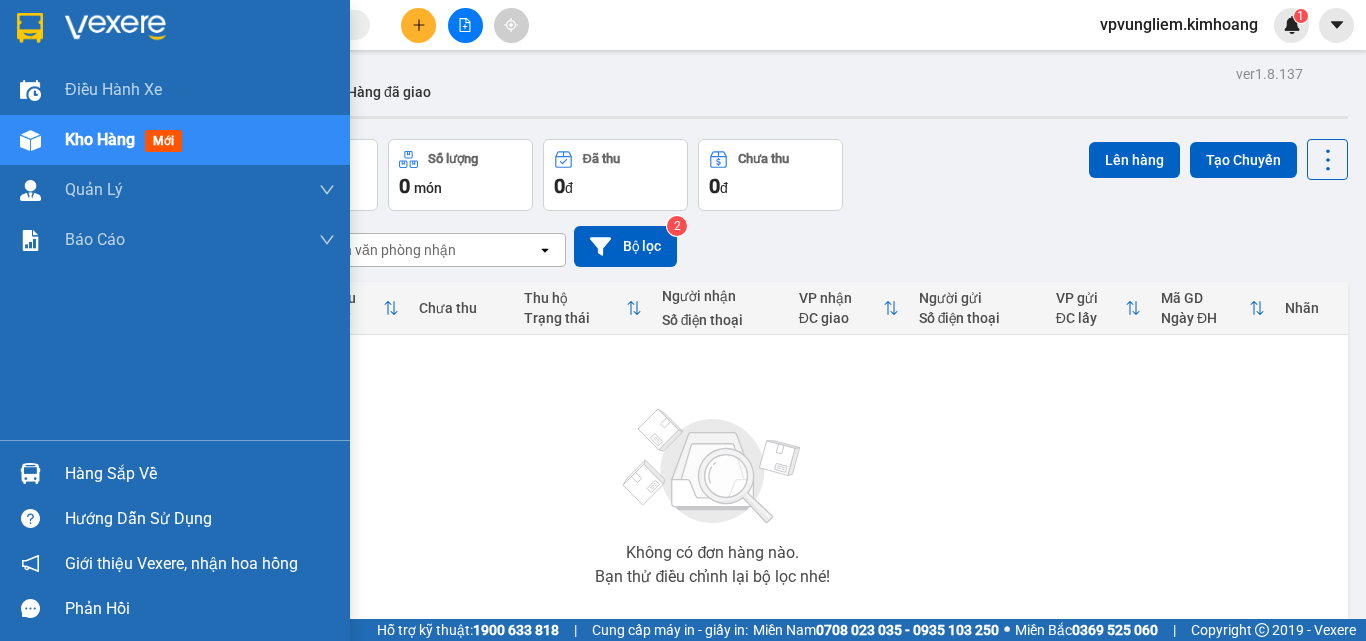 click on "Hàng sắp về" at bounding box center (200, 474) 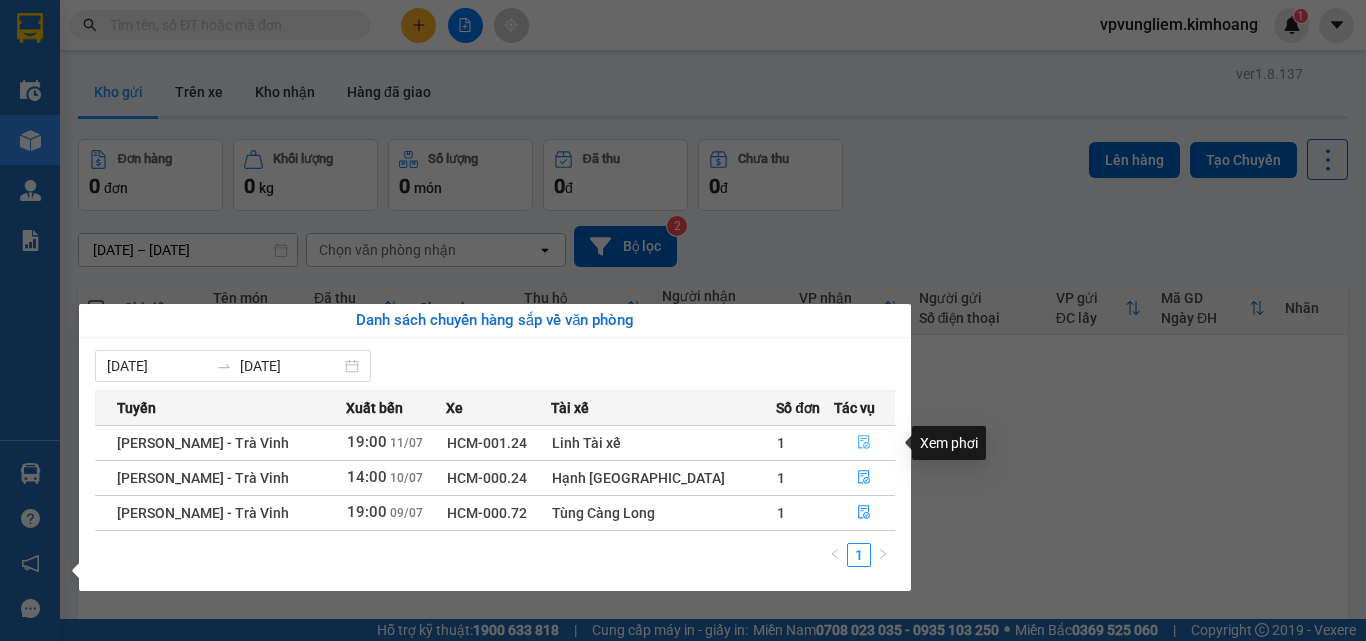 click 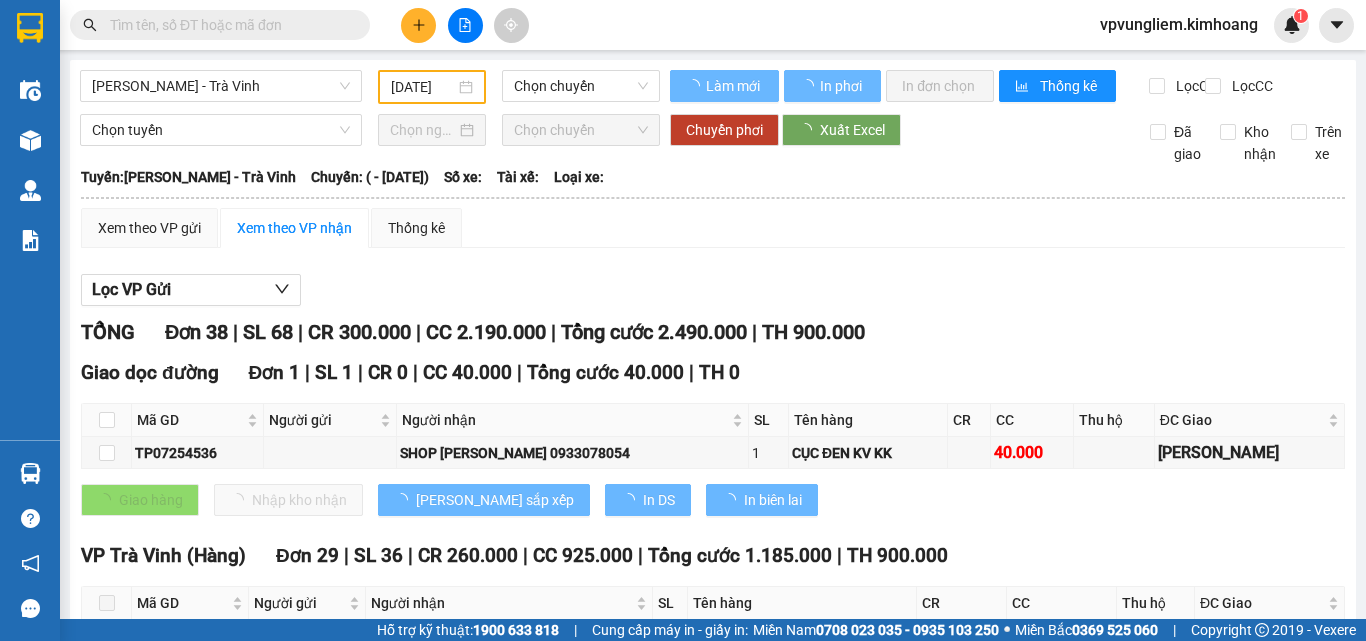 type on "[DATE]" 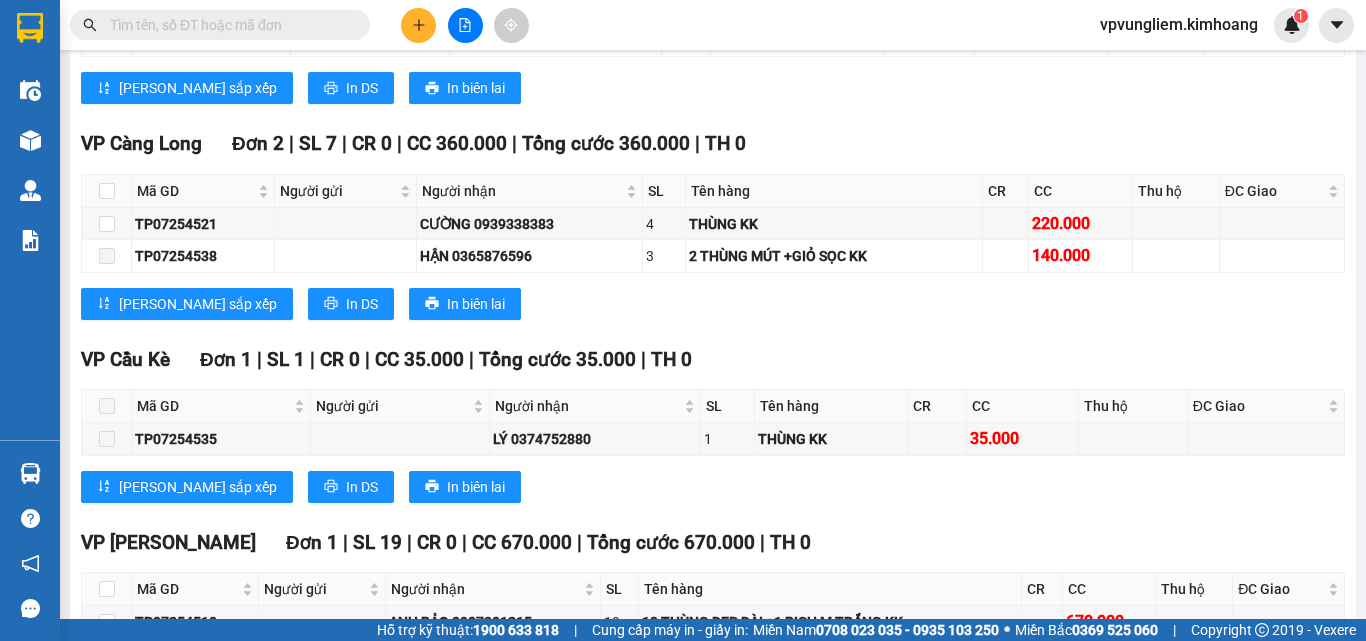 scroll, scrollTop: 2038, scrollLeft: 0, axis: vertical 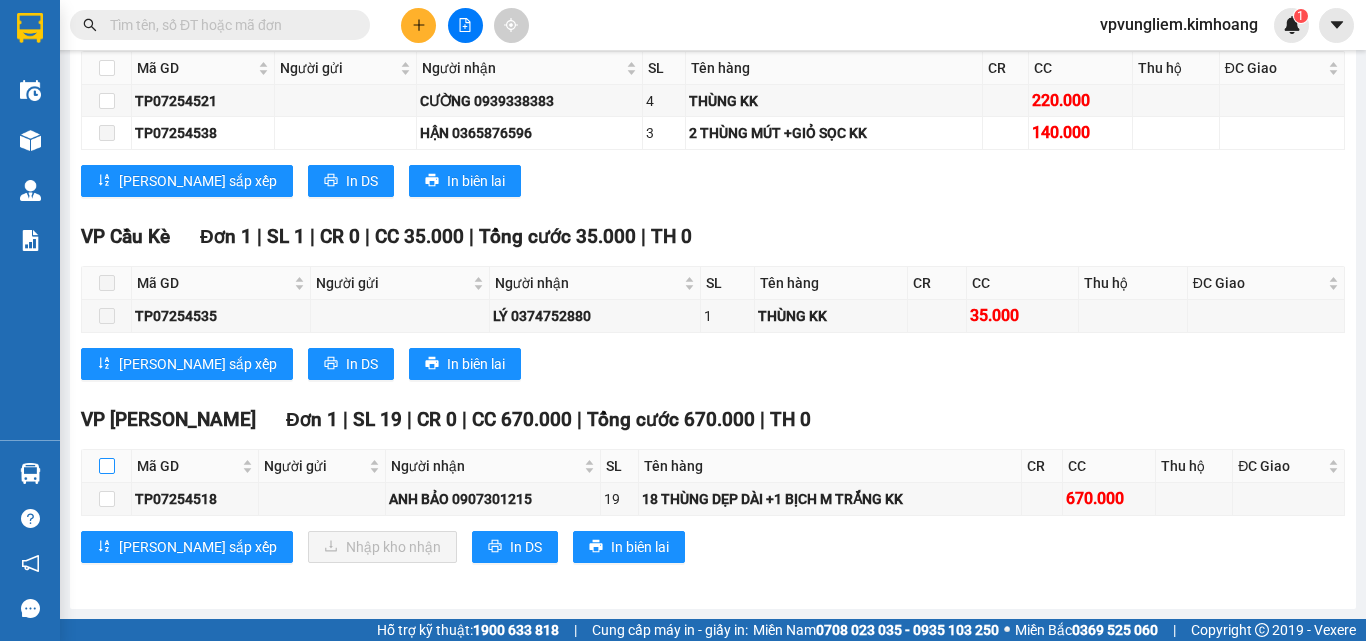 click at bounding box center (107, 466) 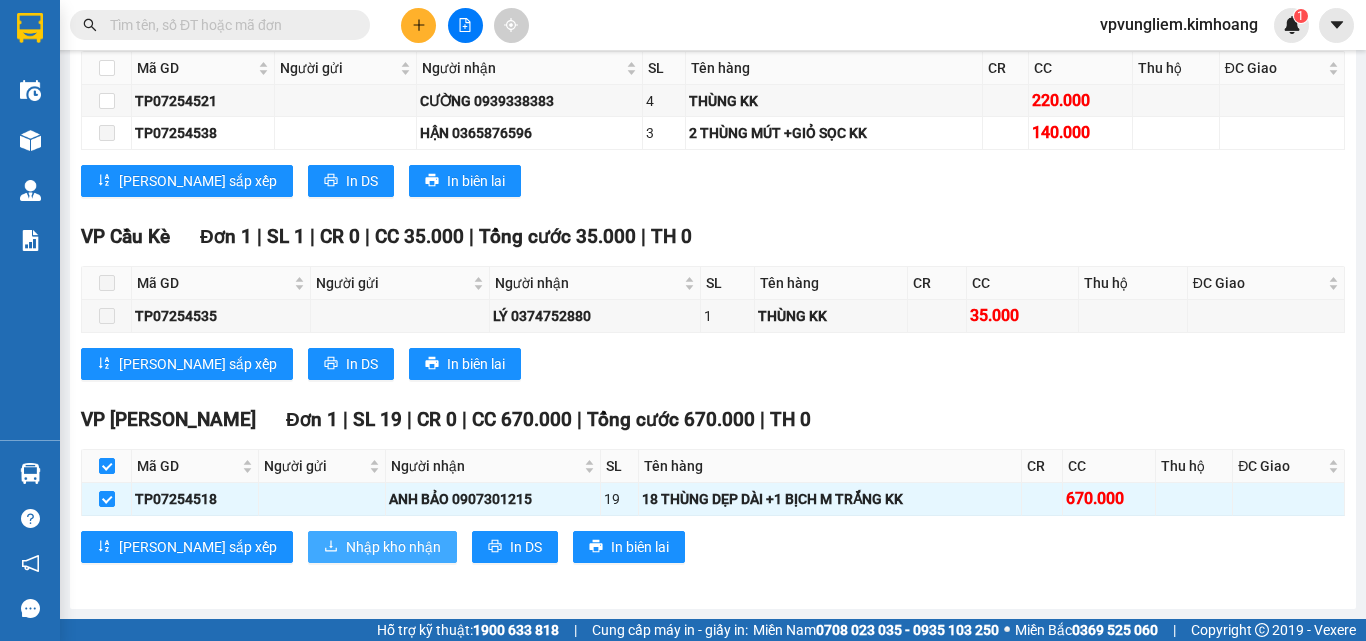 click on "Nhập kho nhận" at bounding box center (393, 547) 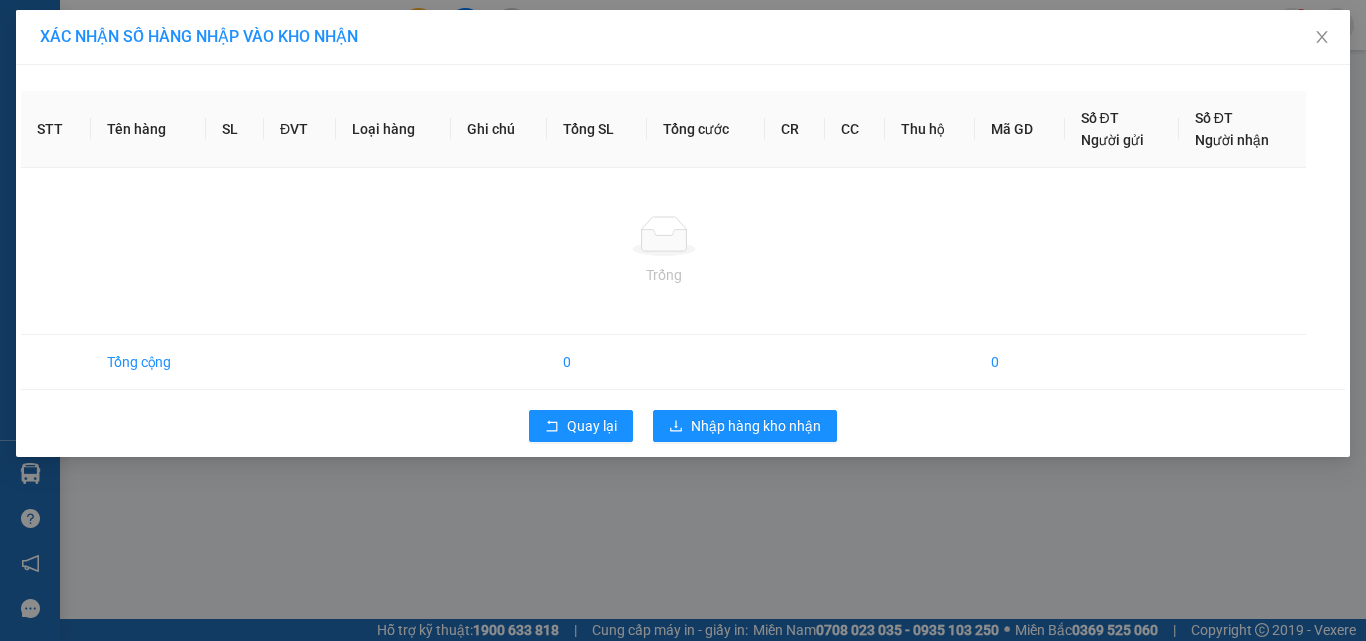 scroll, scrollTop: 0, scrollLeft: 0, axis: both 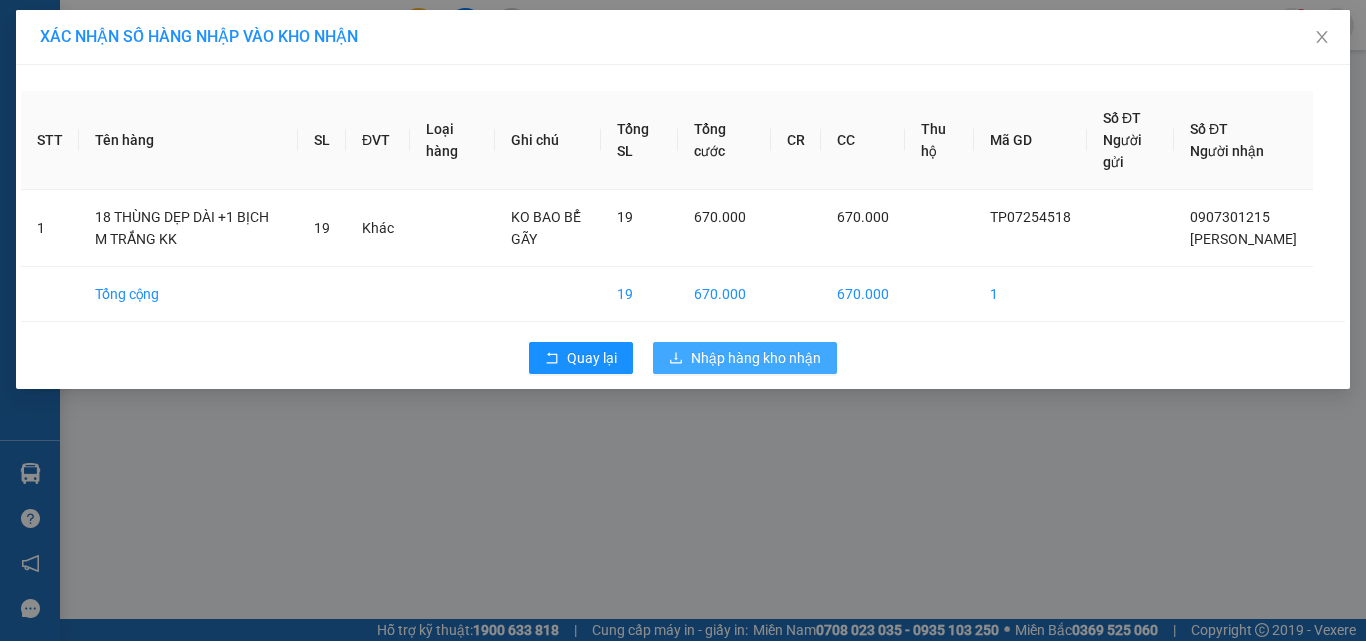 click on "Nhập hàng kho nhận" at bounding box center (745, 358) 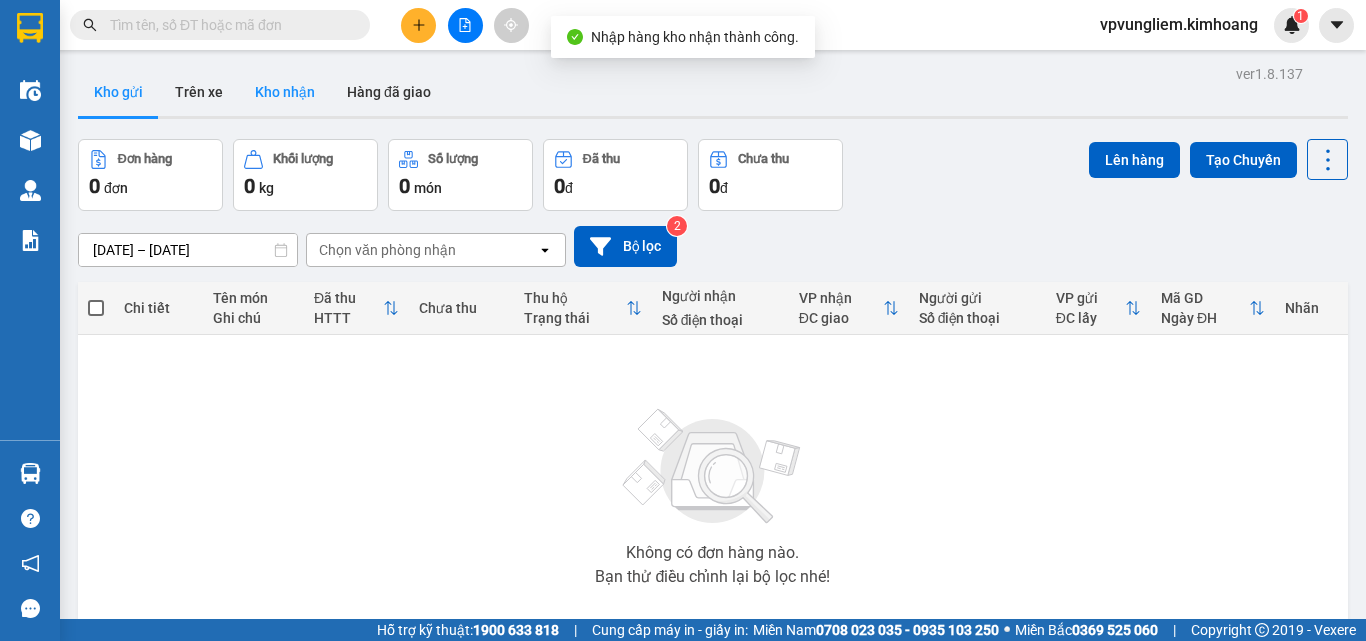 click on "Kho nhận" at bounding box center (285, 92) 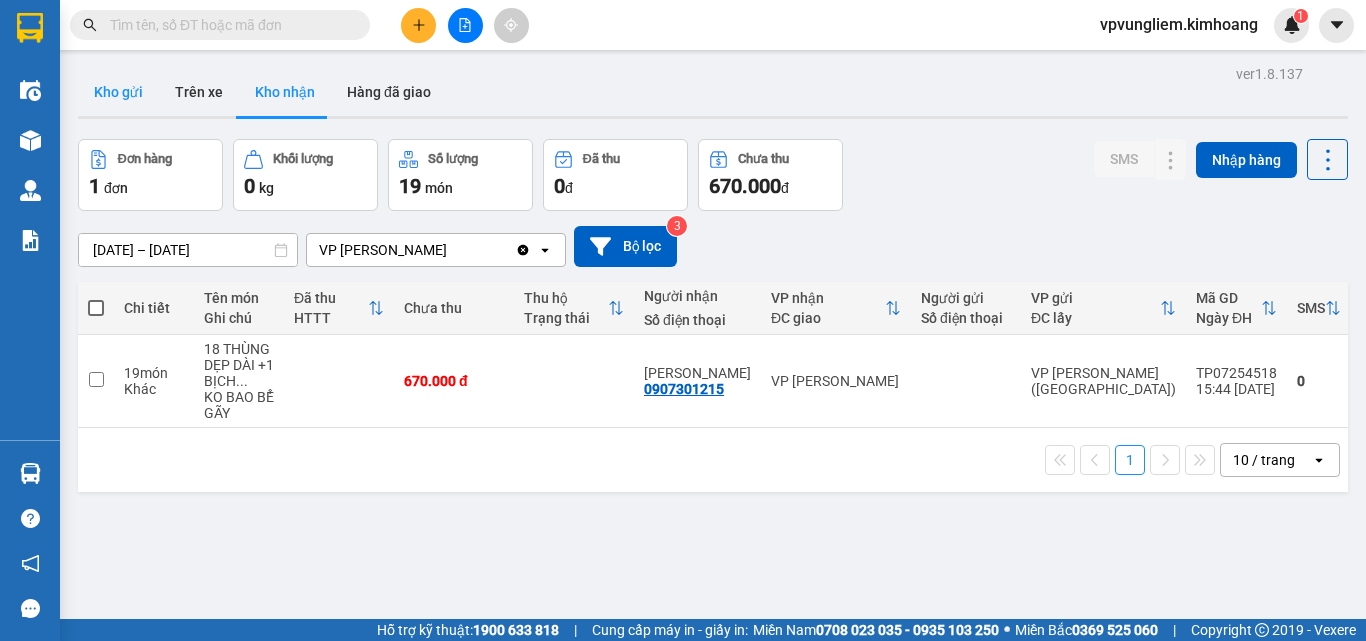 click on "Kho gửi" at bounding box center [118, 92] 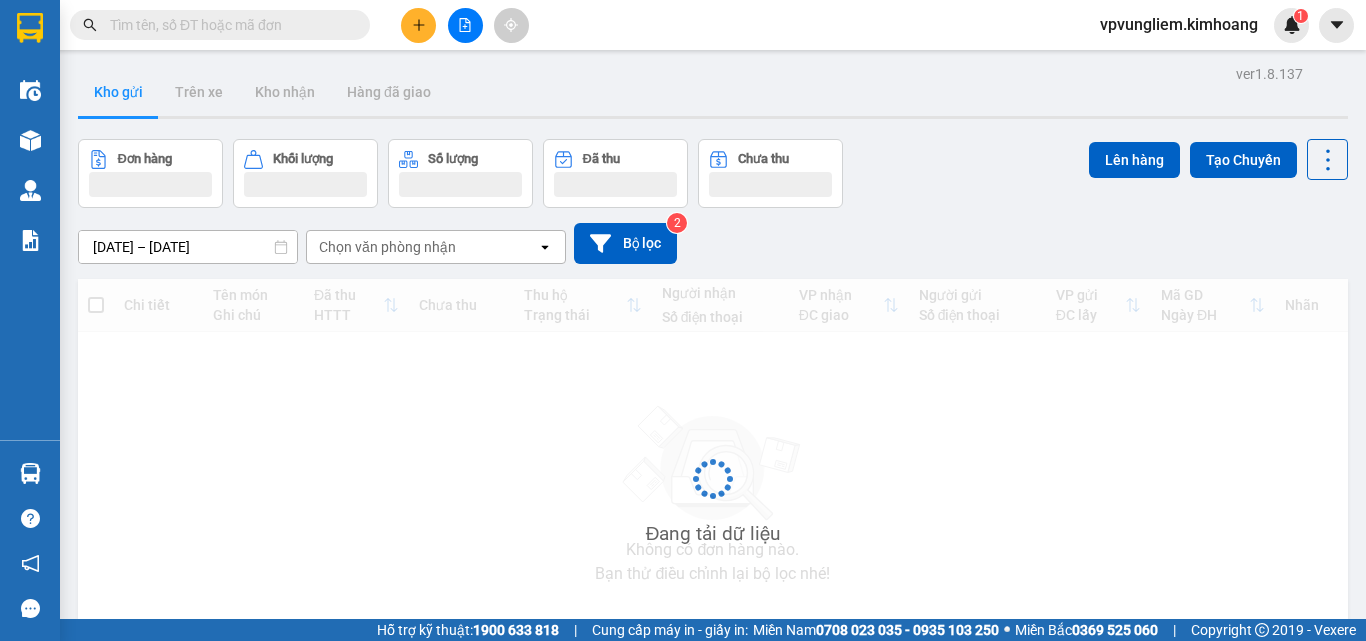 click on "Kho gửi" at bounding box center (118, 92) 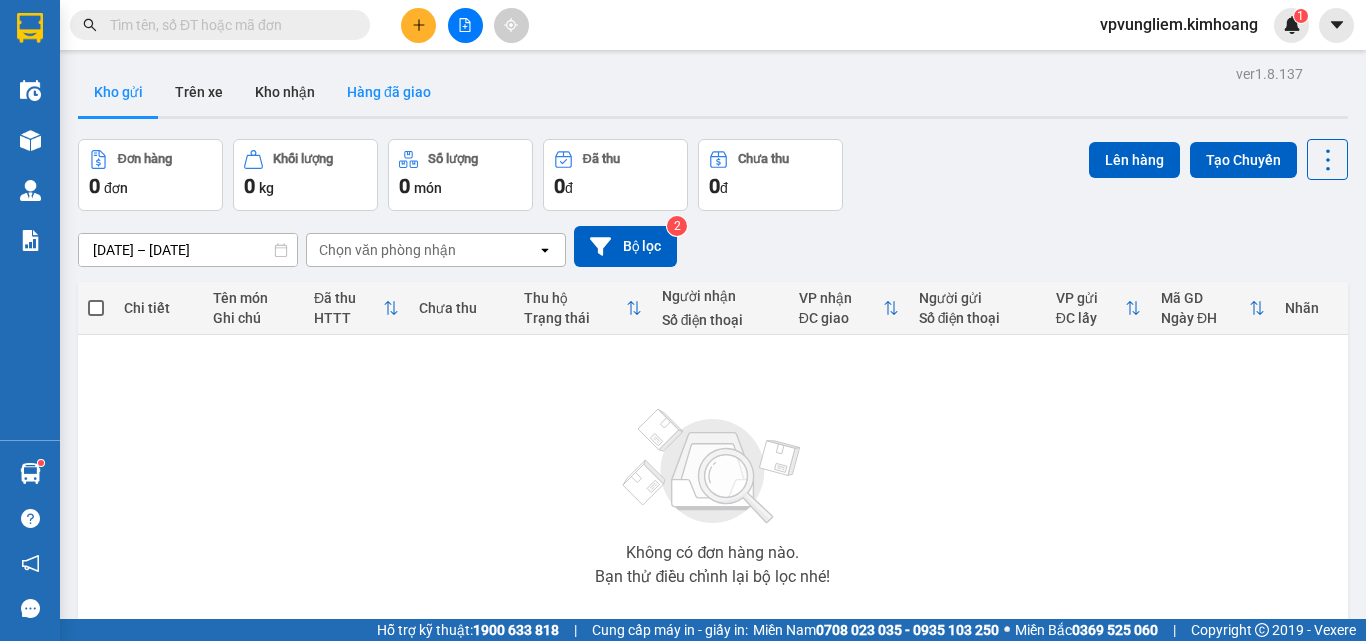 click on "Hàng đã giao" at bounding box center (389, 92) 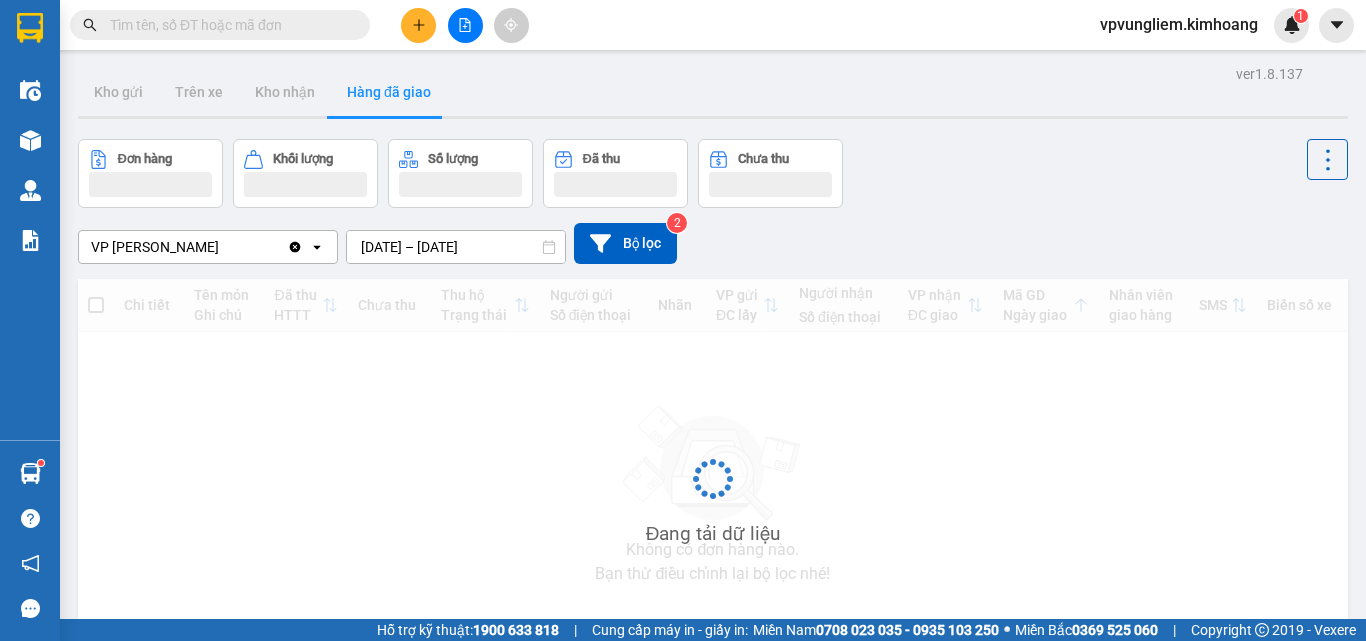 click at bounding box center (228, 25) 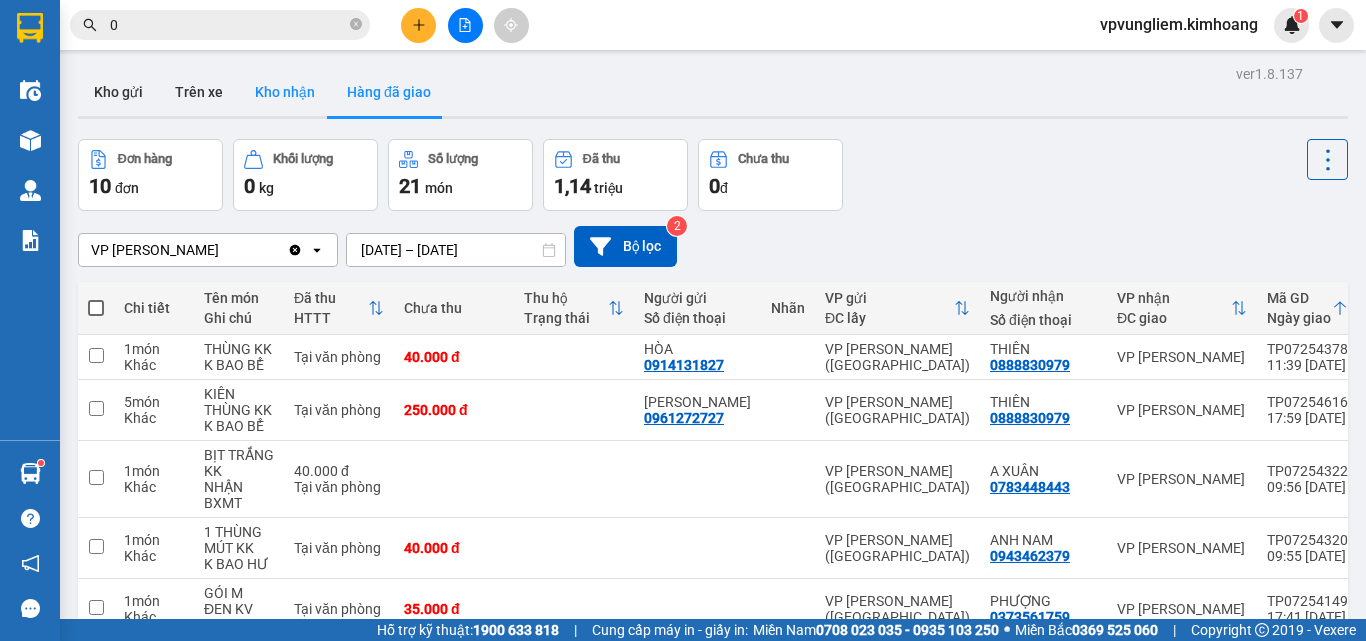 type on "0" 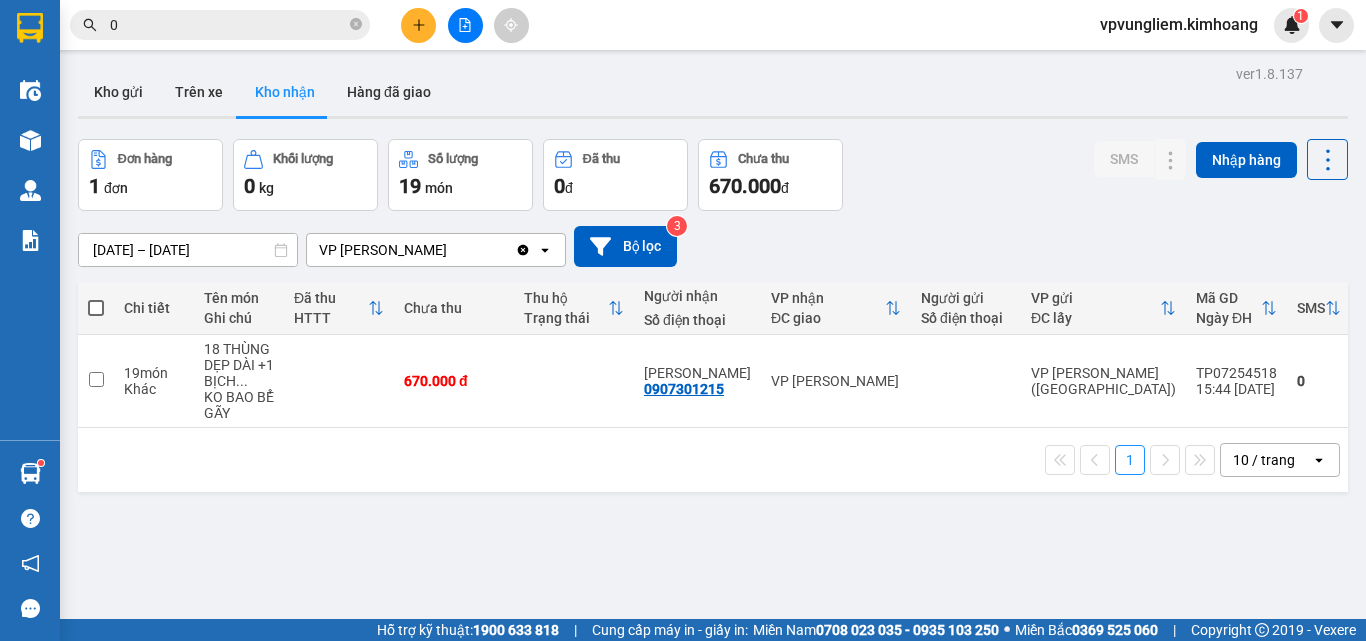 click at bounding box center (96, 308) 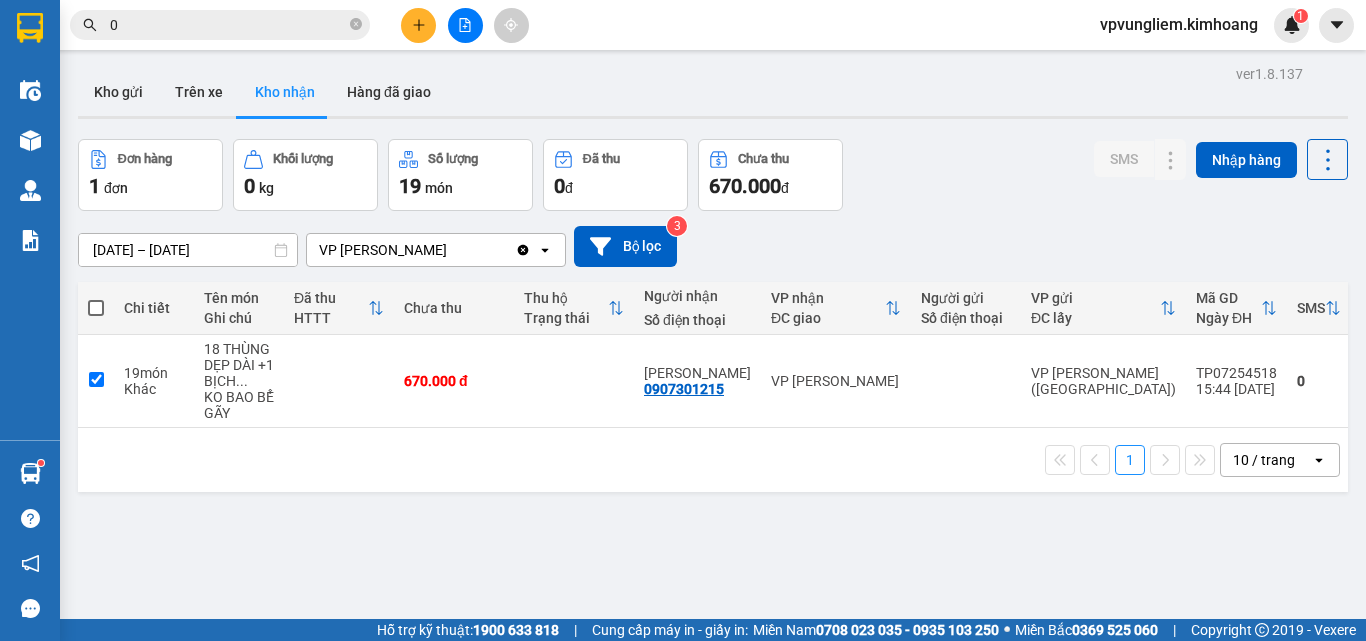 checkbox on "true" 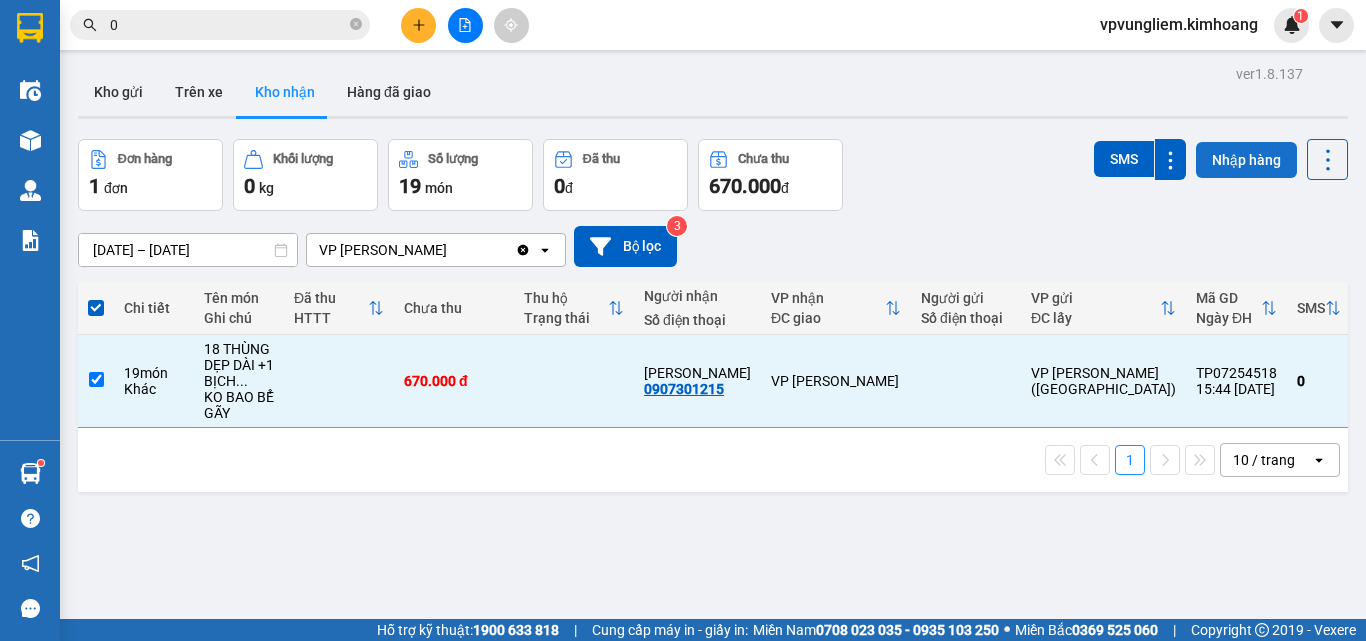 click on "Nhập hàng" at bounding box center (1246, 160) 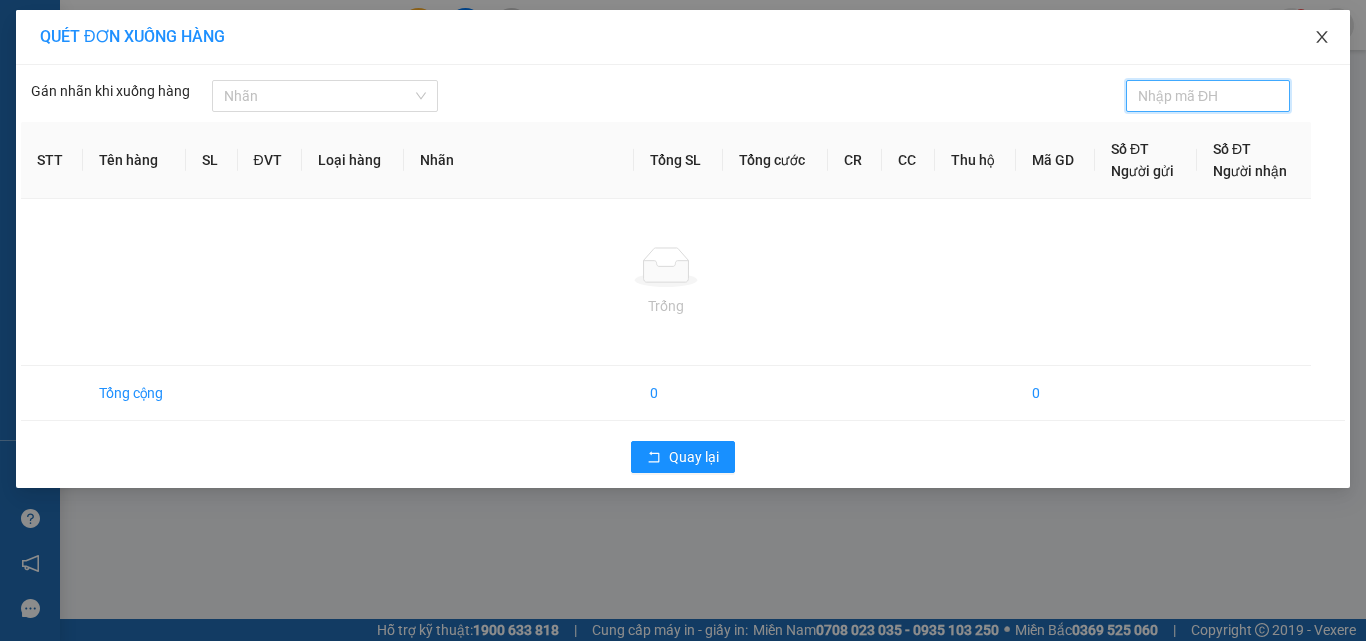 click at bounding box center [1322, 38] 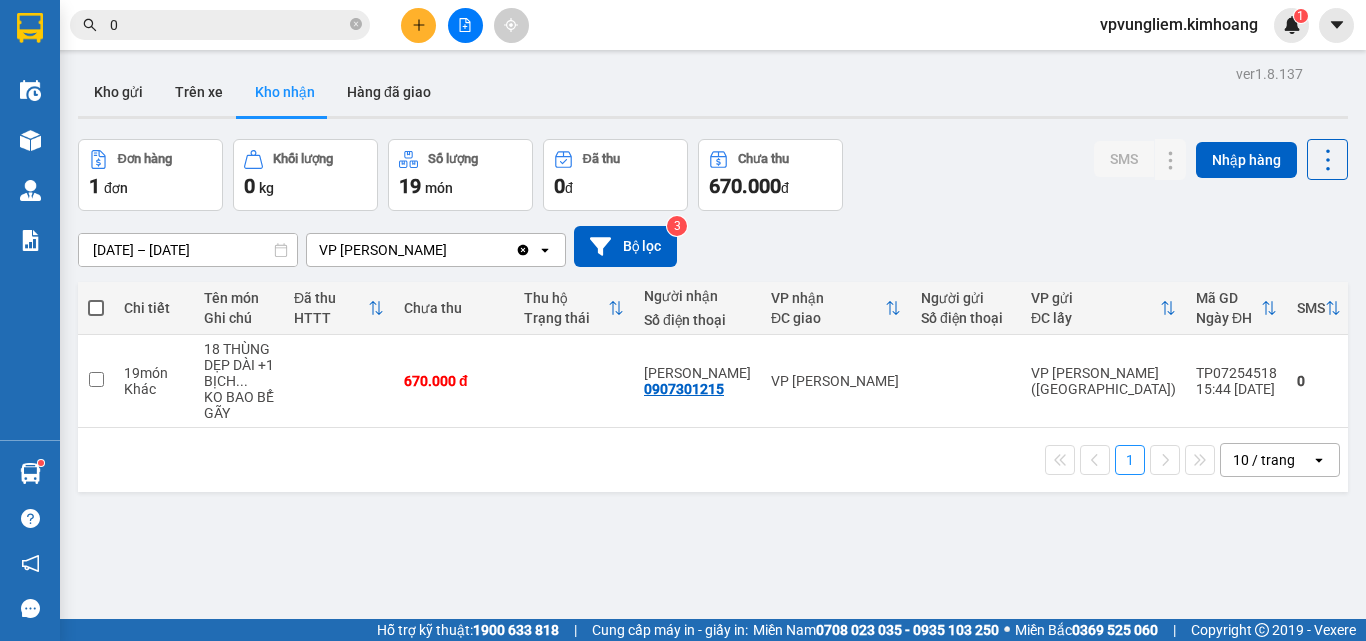 click on "0" at bounding box center (220, 25) 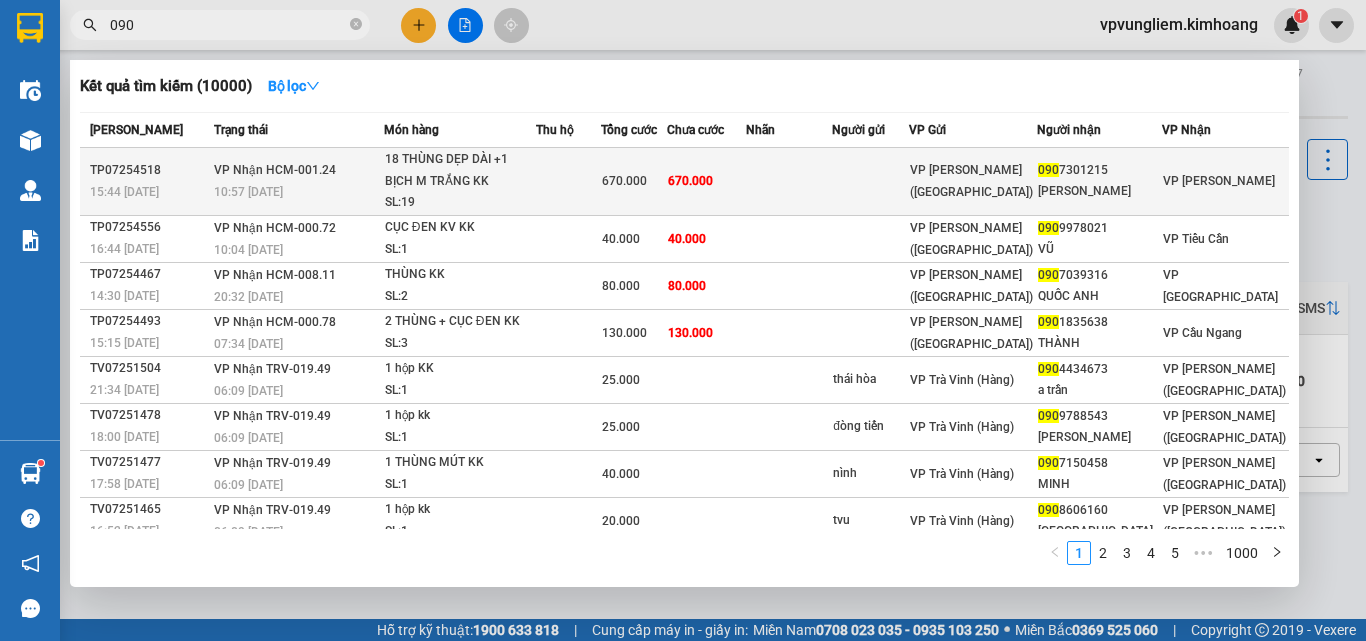 type on "090" 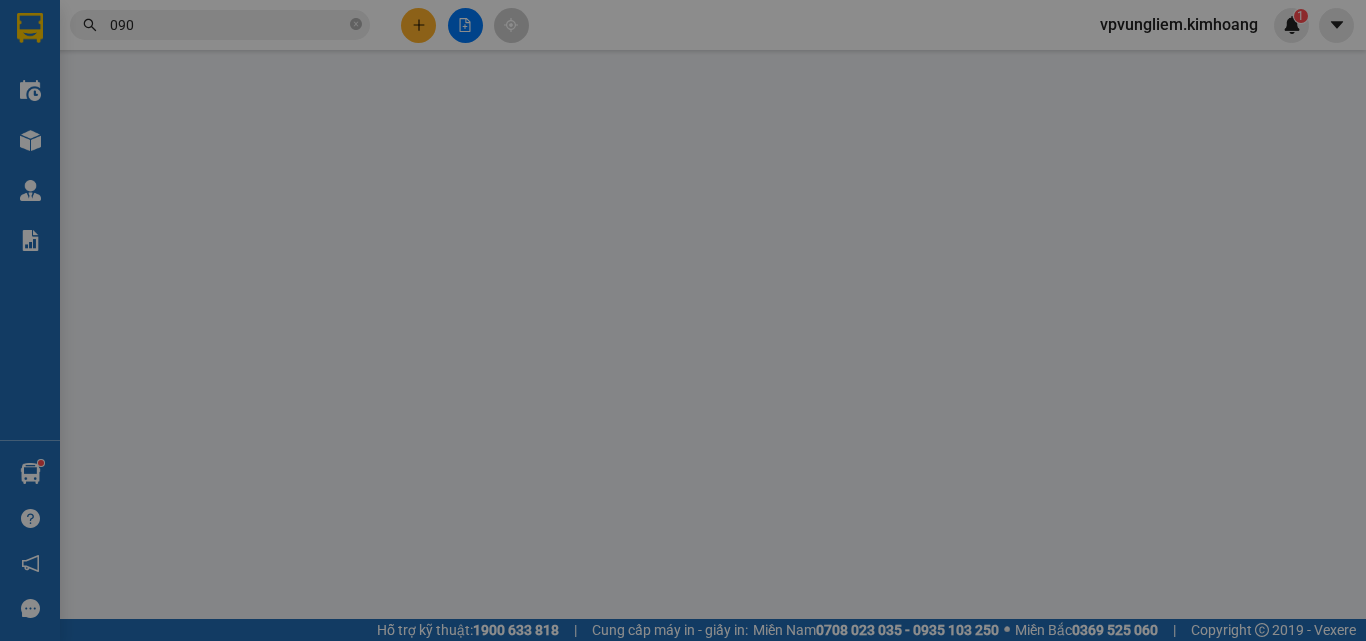 type on "0907301215" 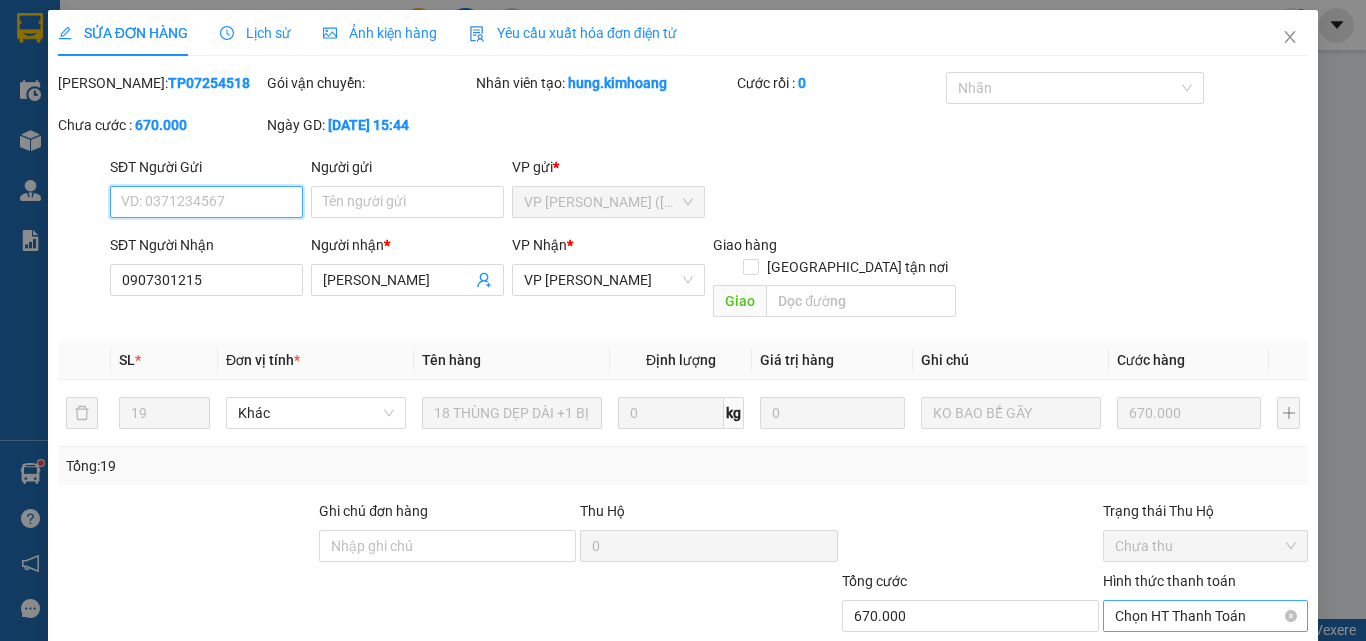 click on "Chọn HT Thanh Toán" at bounding box center (1205, 616) 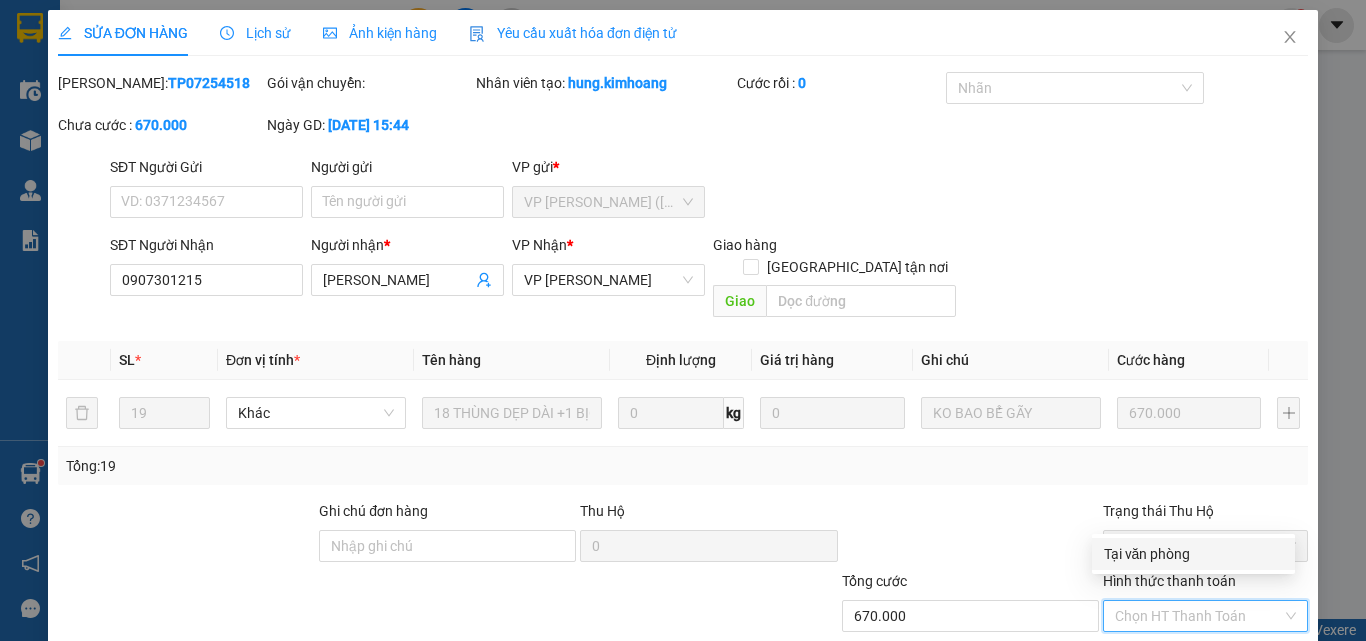 click on "Tại văn phòng" at bounding box center [1193, 554] 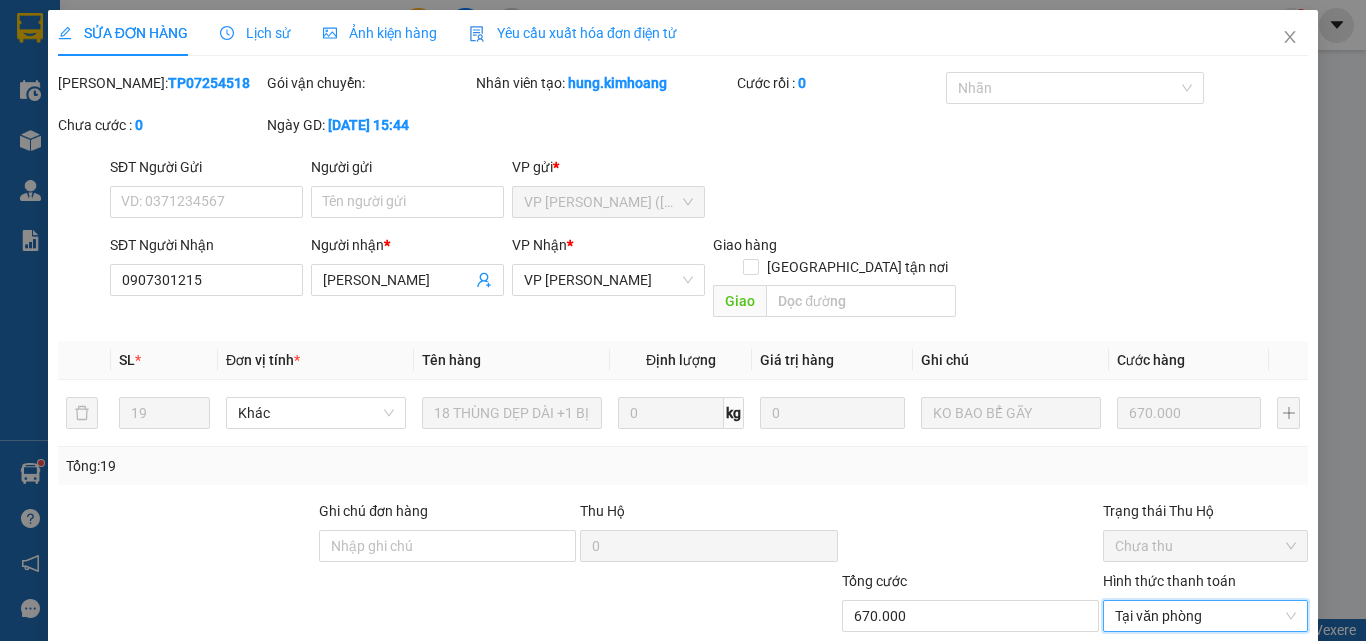 scroll, scrollTop: 103, scrollLeft: 0, axis: vertical 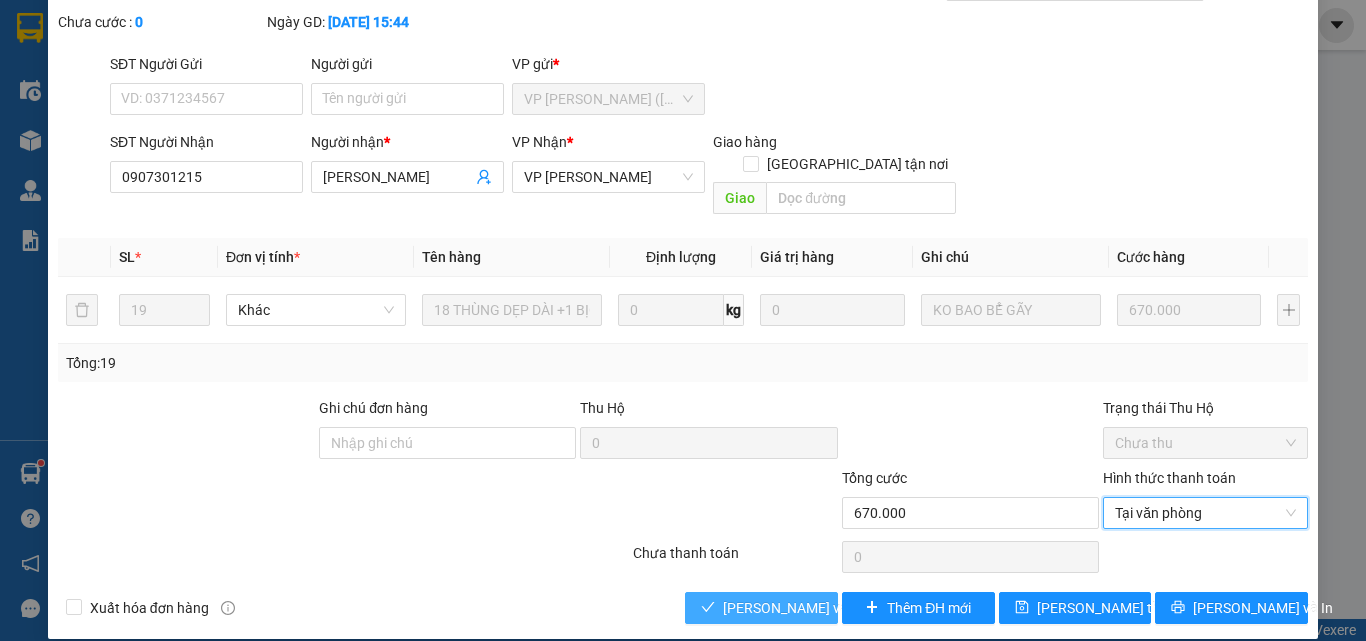 click on "[PERSON_NAME] và Giao hàng" at bounding box center [819, 608] 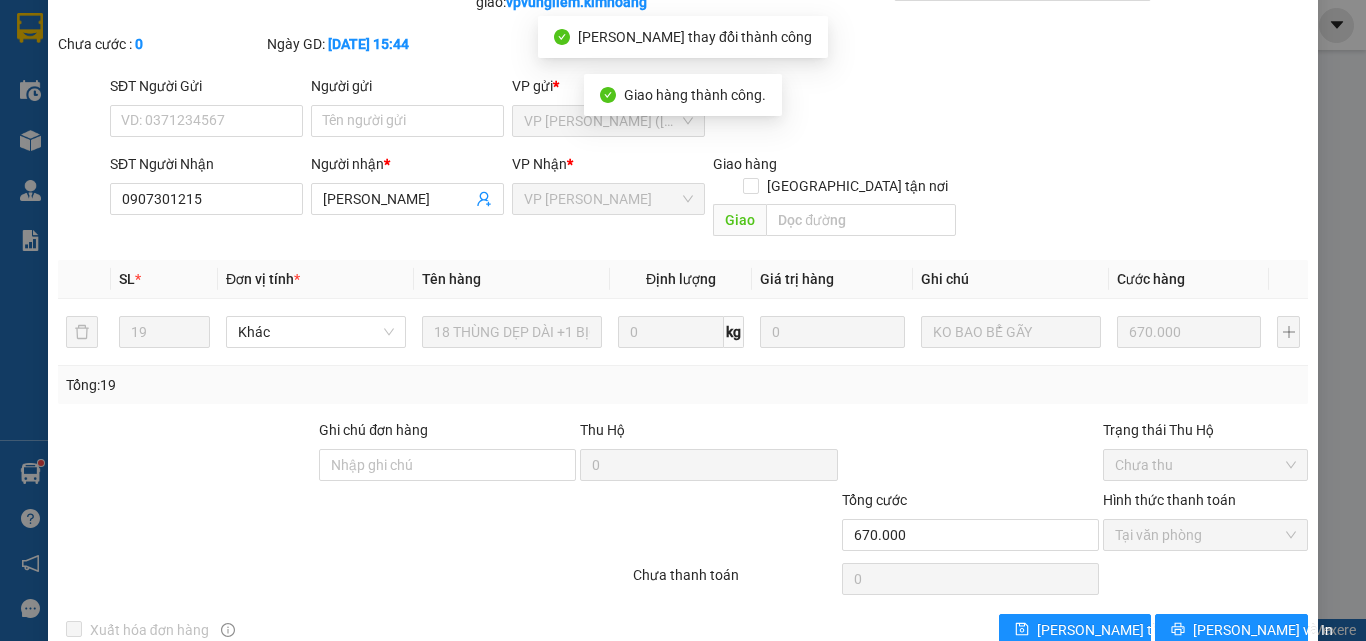 click on "SỬA ĐƠN HÀNG Lịch sử Ảnh kiện hàng Yêu cầu xuất hóa đơn điện tử Total Paid Fee 670.000 Total UnPaid Fee 0 Cash Collection Total Fee Mã ĐH:  TP07254518 Gói vận chuyển:   Nhân viên giao: vpvungliem.kimhoang Cước rồi :   670.000   Nhãn Chưa cước :   0 Ngày GD:   [DATE] 15:44 SĐT Người Gửi VD: 0371234567 Người gửi Tên người gửi VP gửi  * VP [PERSON_NAME] ([GEOGRAPHIC_DATA]) SĐT Người Nhận 0907301215 Người nhận  * ANH BẢO VP Nhận  * VP Vũng Liêm Giao hàng Giao tận nơi Giao SL  * Đơn vị tính  * Tên hàng  Định lượng Giá trị hàng Ghi chú Cước hàng                   19 Khác 18 THÙNG DẸP DÀI +1 BỊCH M TRẮNG KK 0 kg 0 KO BAO BỂ GÃY 670.000 Tổng:  19 Ghi chú đơn hàng Thu Hộ 0 Trạng thái Thu Hộ   Chưa thu Tổng cước 670.000 Hình thức thanh toán Tại văn phòng Số tiền thu trước 670.000 Chọn HT Thanh Toán Chưa thanh toán 0 Chọn HT Thanh Toán Lưu thay đổi" at bounding box center (683, 320) 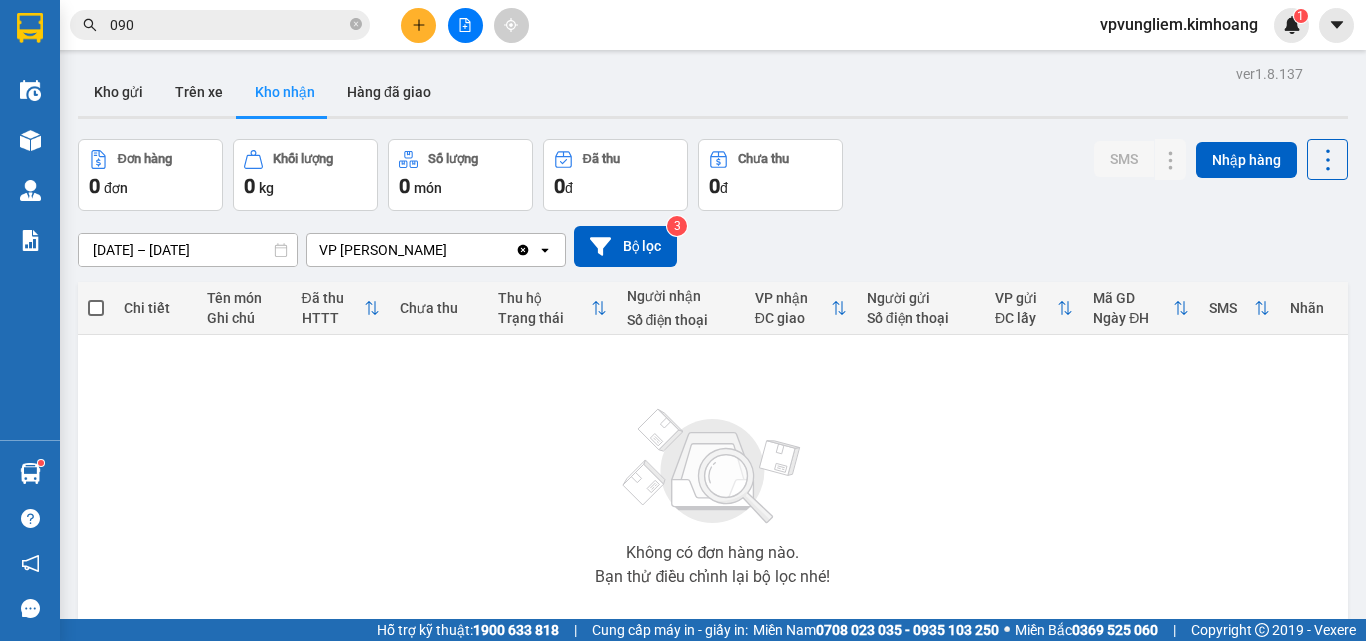 click on "Không có đơn hàng nào. Bạn thử điều chỉnh lại bộ lọc nhé!" at bounding box center (713, 491) 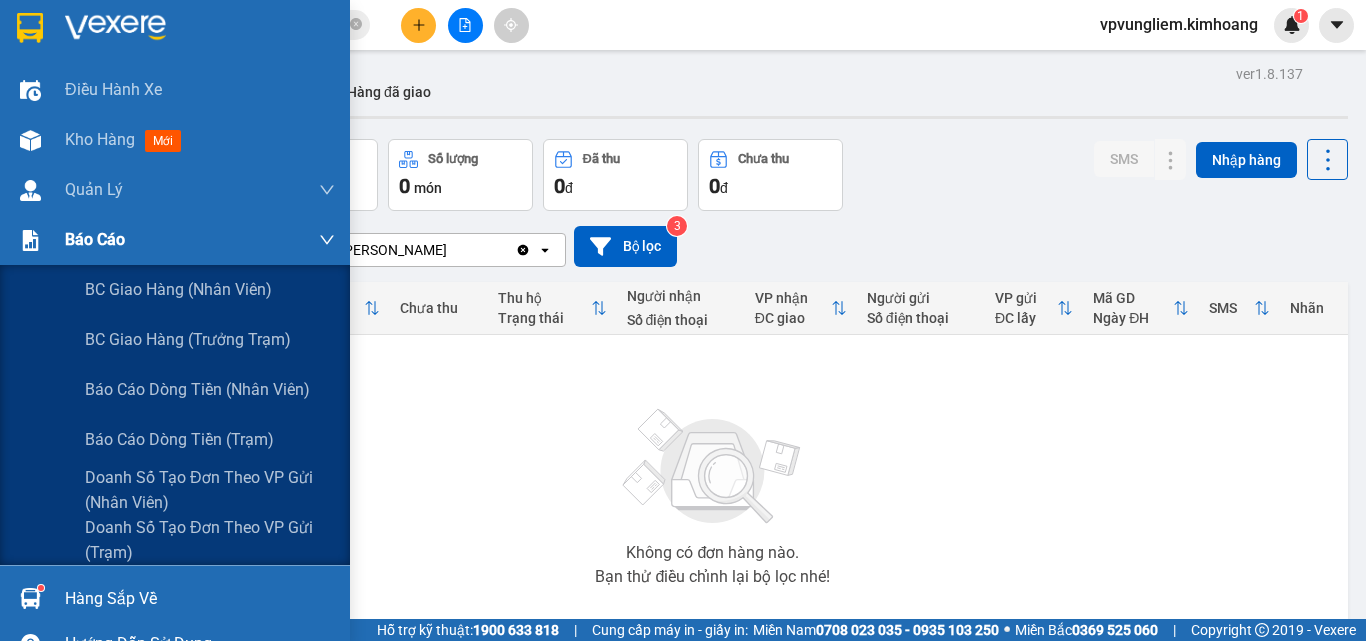 click on "Báo cáo" at bounding box center (200, 240) 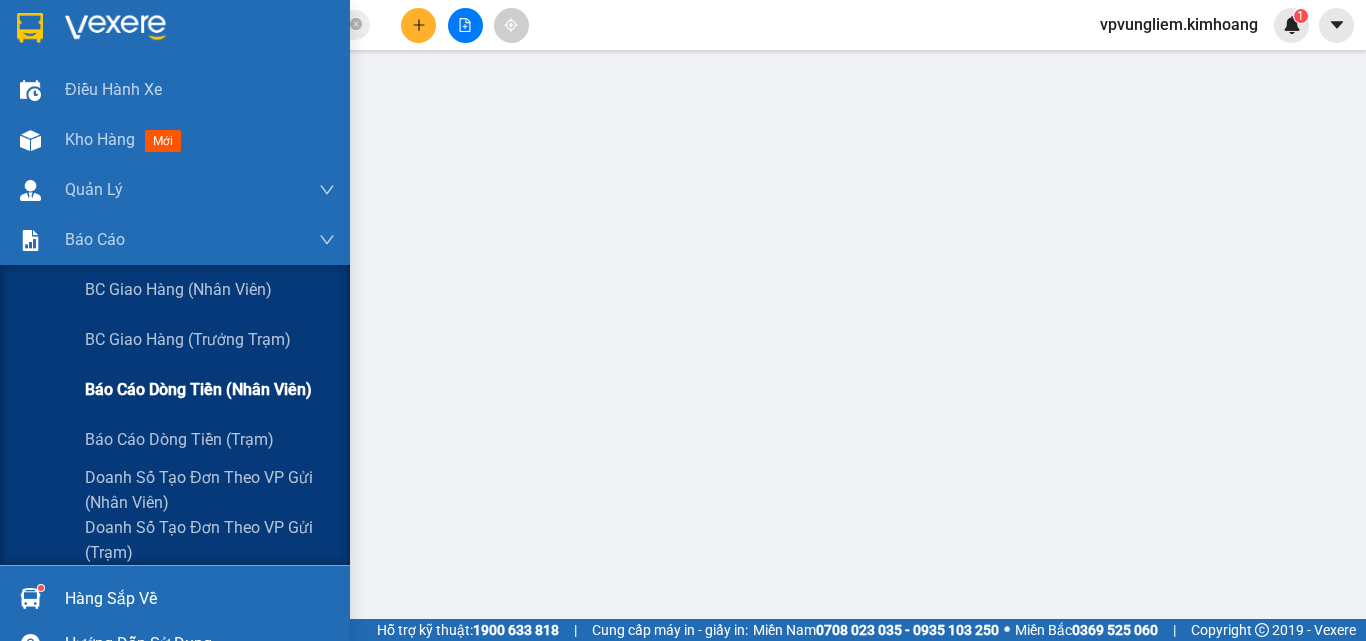click on "Báo cáo dòng tiền (nhân viên)" at bounding box center (198, 389) 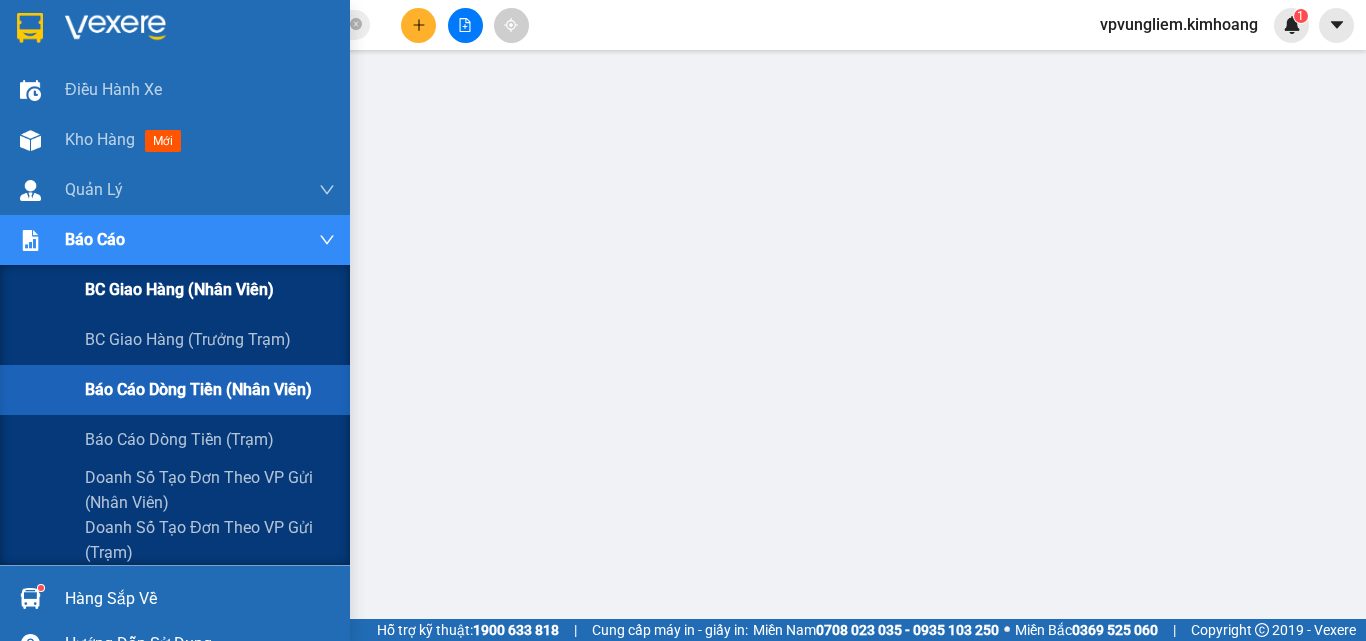 click on "BC giao hàng (nhân viên)" at bounding box center (179, 289) 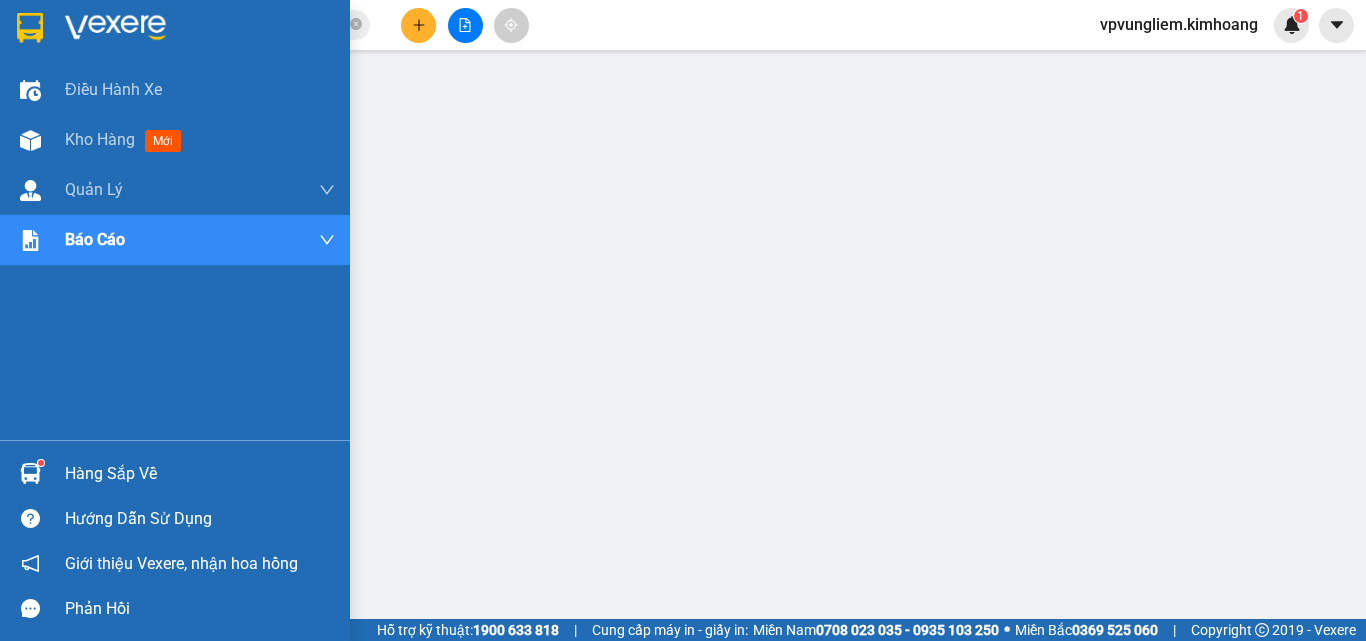 drag, startPoint x: 27, startPoint y: 405, endPoint x: 137, endPoint y: 483, distance: 134.84807 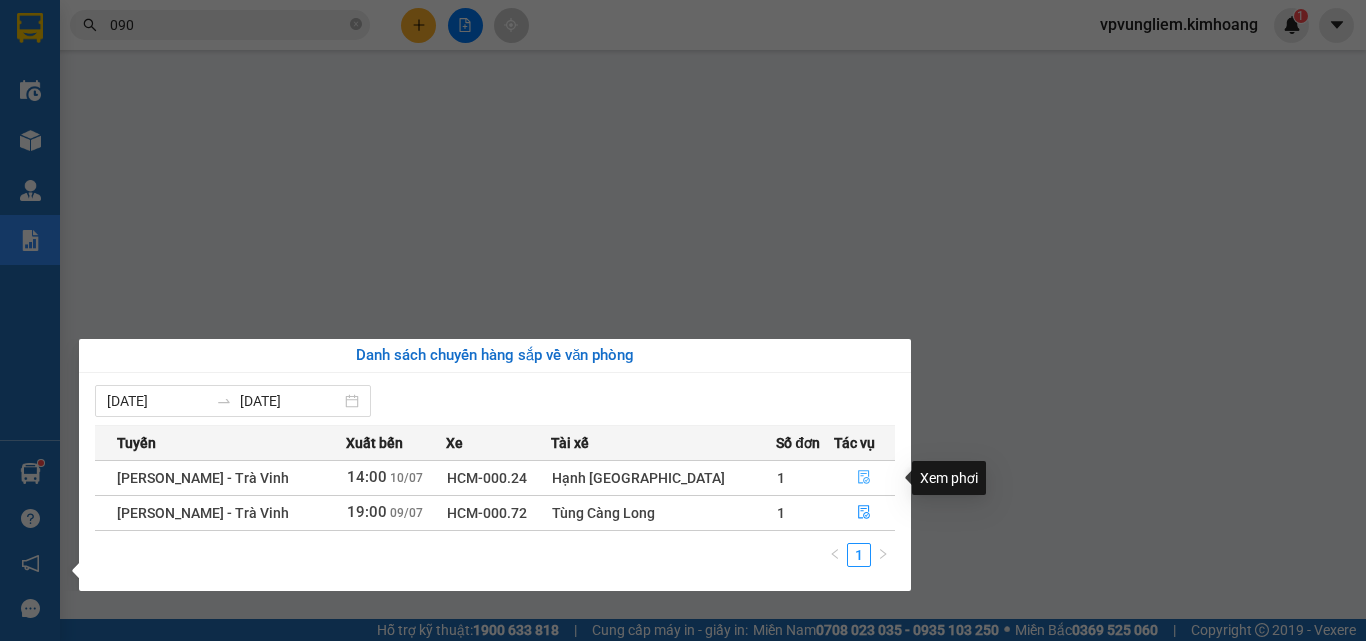 click 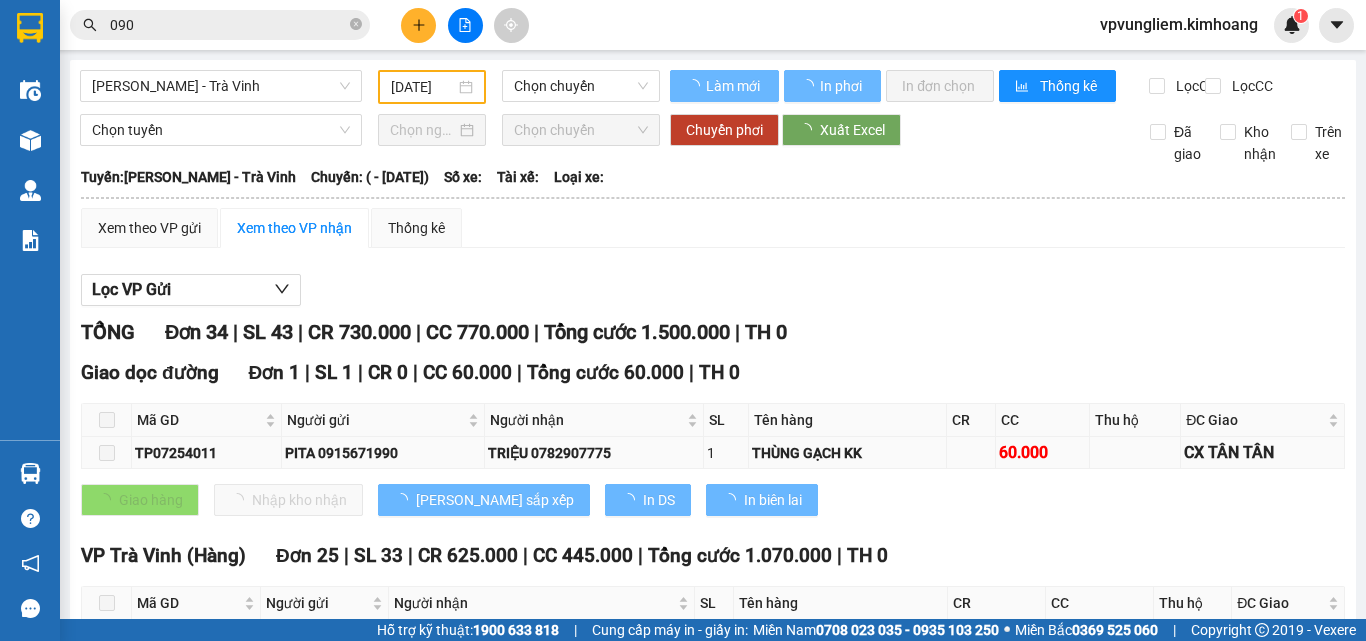 type on "[DATE]" 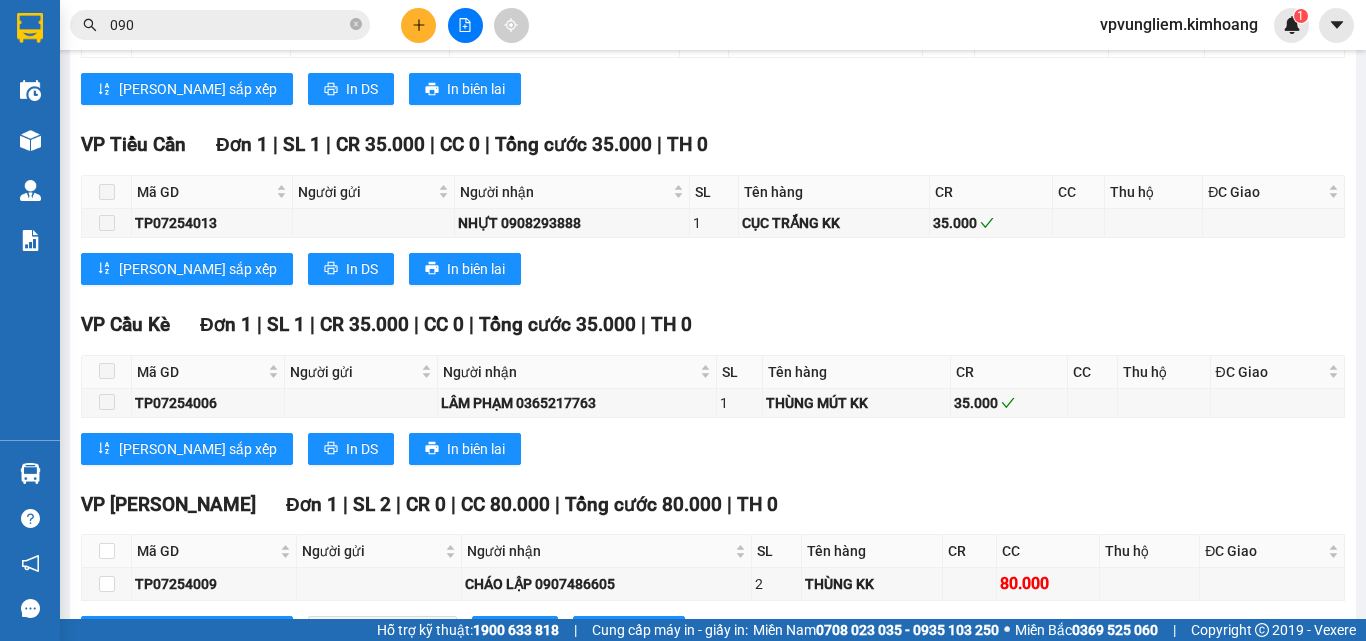 scroll, scrollTop: 1900, scrollLeft: 0, axis: vertical 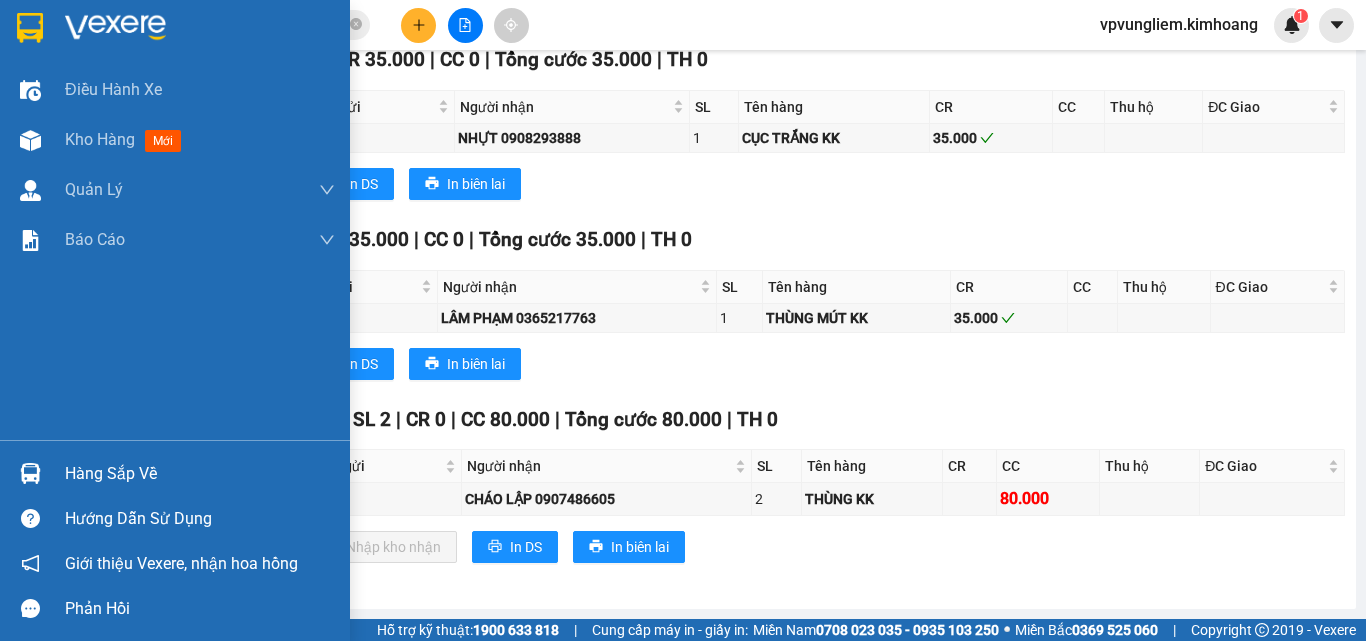 click on "Điều hành xe     Kho hàng mới     Quản [PERSON_NAME] lý chuyến Quản lý khách hàng mới     Báo cáo BC giao hàng (nhân viên) BC giao hàng (trưởng trạm) Báo cáo dòng tiền (nhân viên) Báo cáo dòng tiền (trạm) Doanh số tạo đơn theo VP gửi (nhân viên) Doanh số tạo đơn theo VP gửi (trạm)" at bounding box center [175, 252] 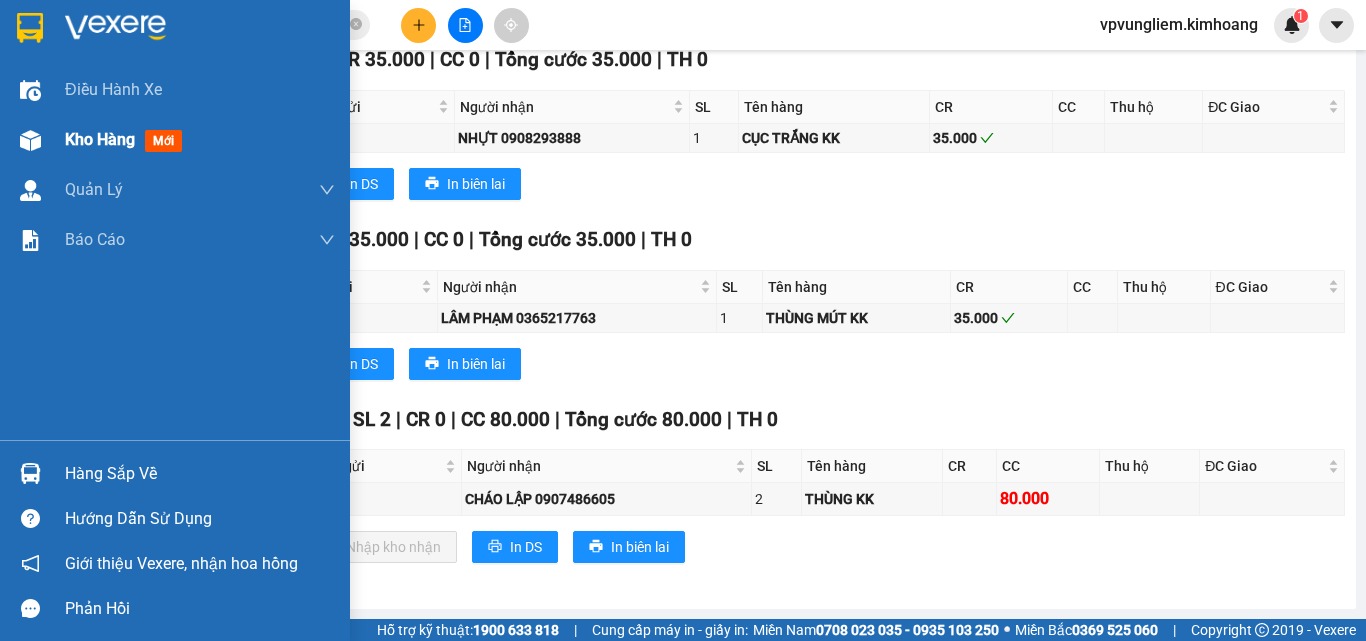 click on "Kho hàng mới" at bounding box center (200, 140) 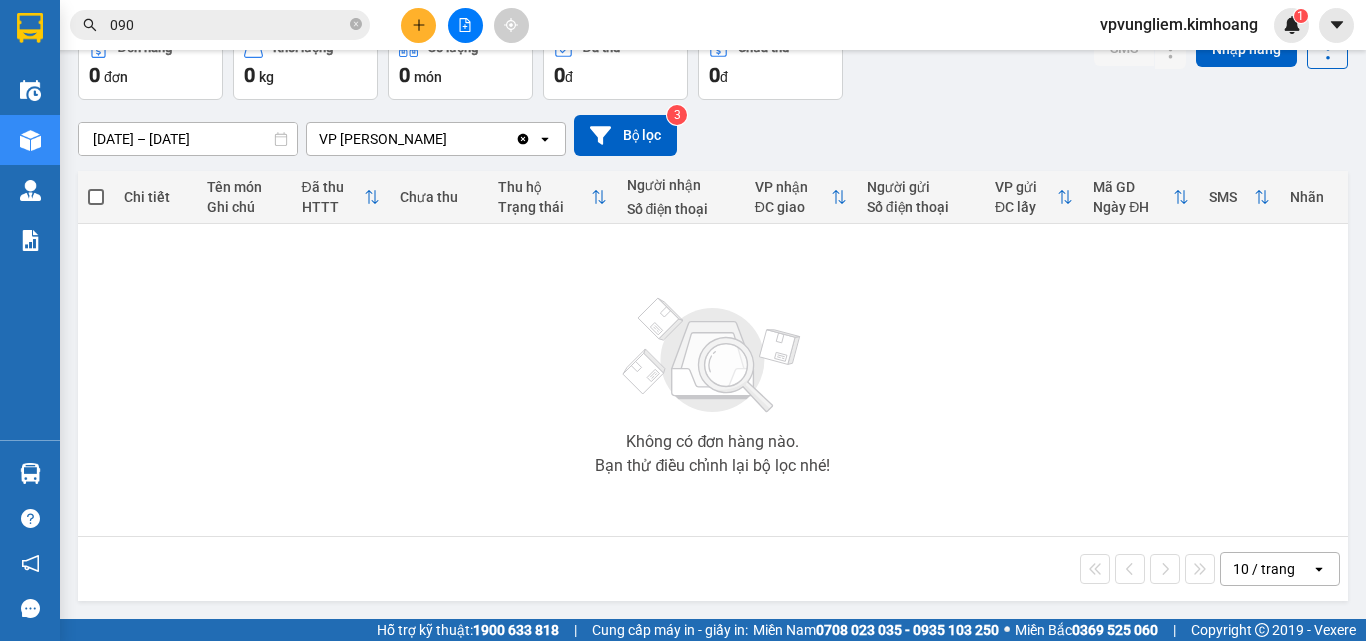 scroll, scrollTop: 0, scrollLeft: 0, axis: both 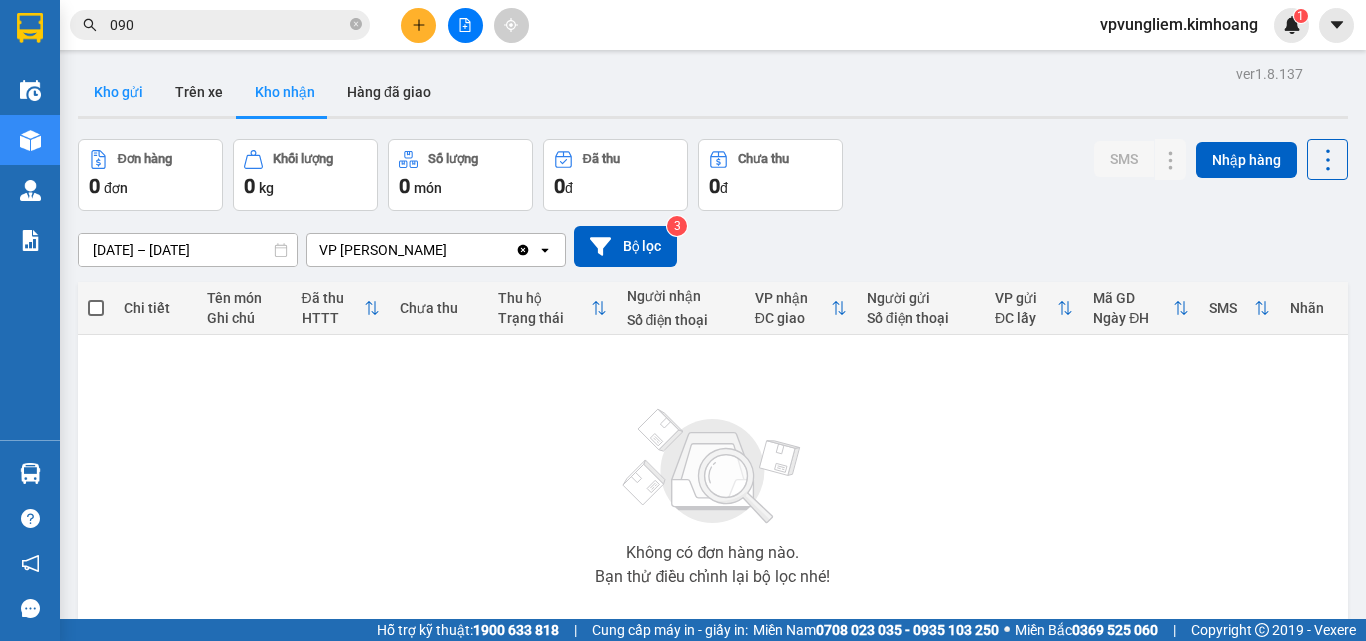 click on "Kho gửi" at bounding box center [118, 92] 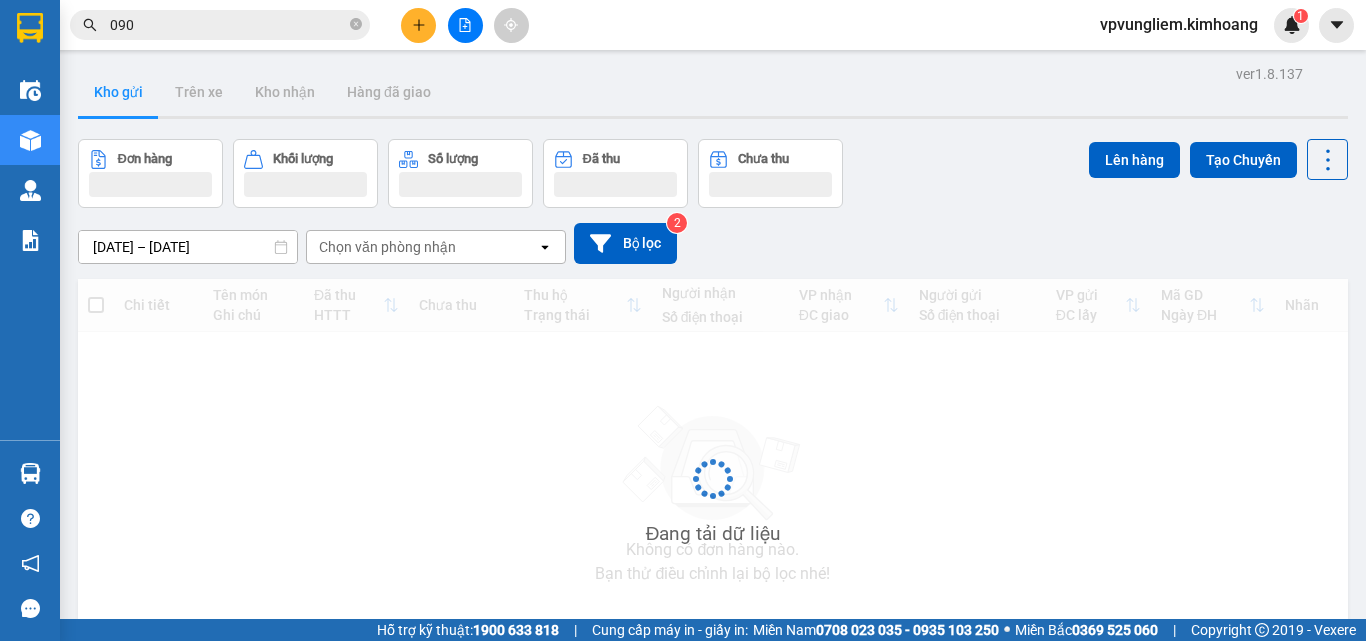 click on "Kho gửi" at bounding box center (118, 92) 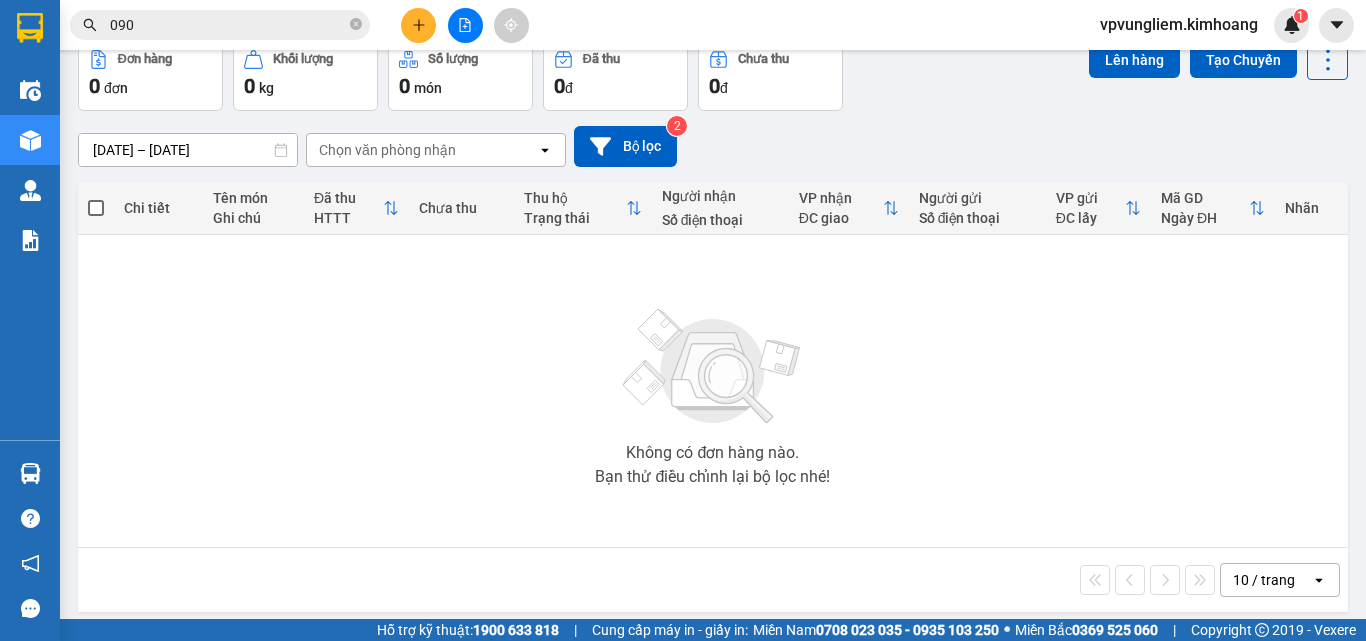 scroll, scrollTop: 0, scrollLeft: 0, axis: both 